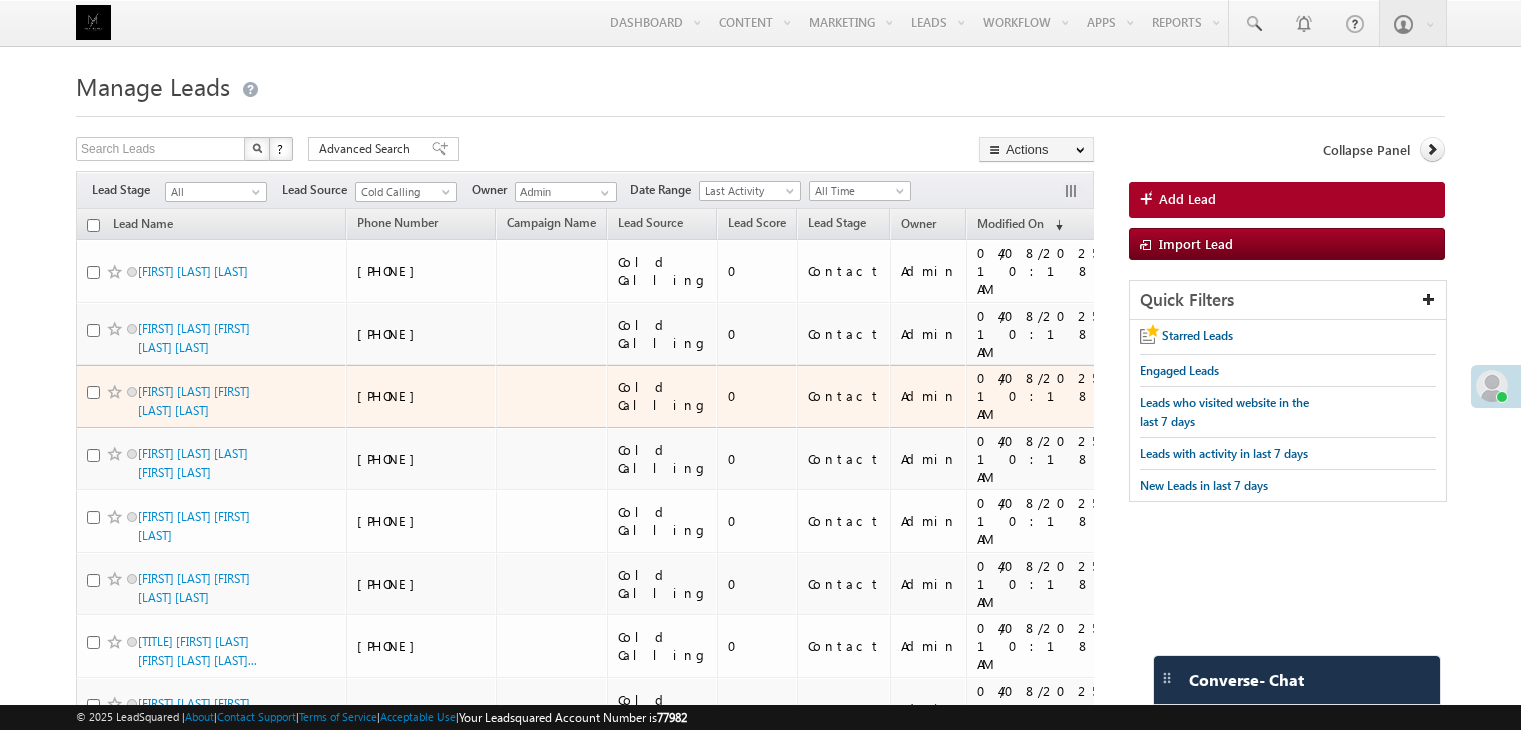scroll, scrollTop: 0, scrollLeft: 0, axis: both 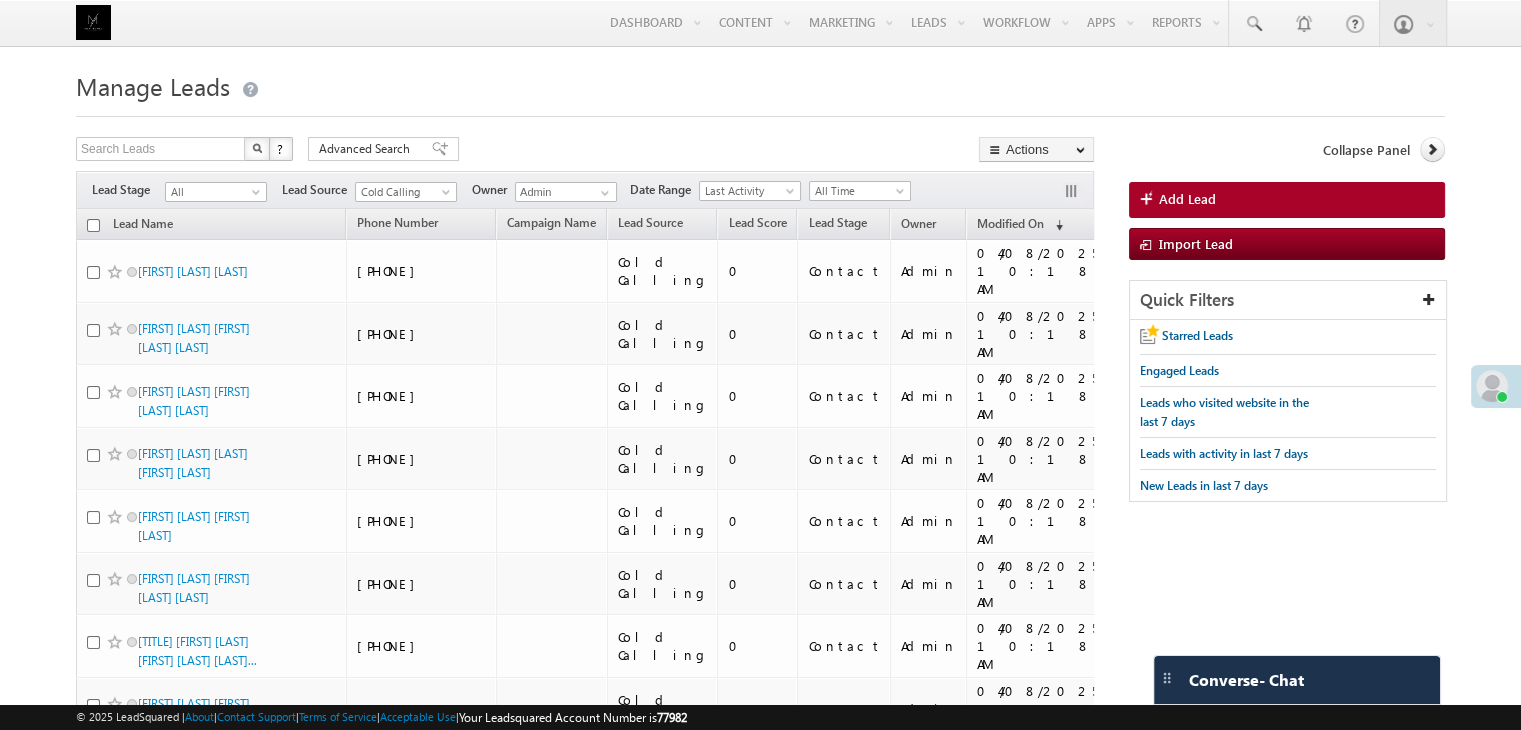 click on "All Cold Calling Direct Traffic FB Lead Ads Inbound Email Inbound Phone call Old Data Organic Search Outbound Phone call Pay per Click Ads Referral Sites Social Media Unknown Cold Calling" at bounding box center [406, 191] 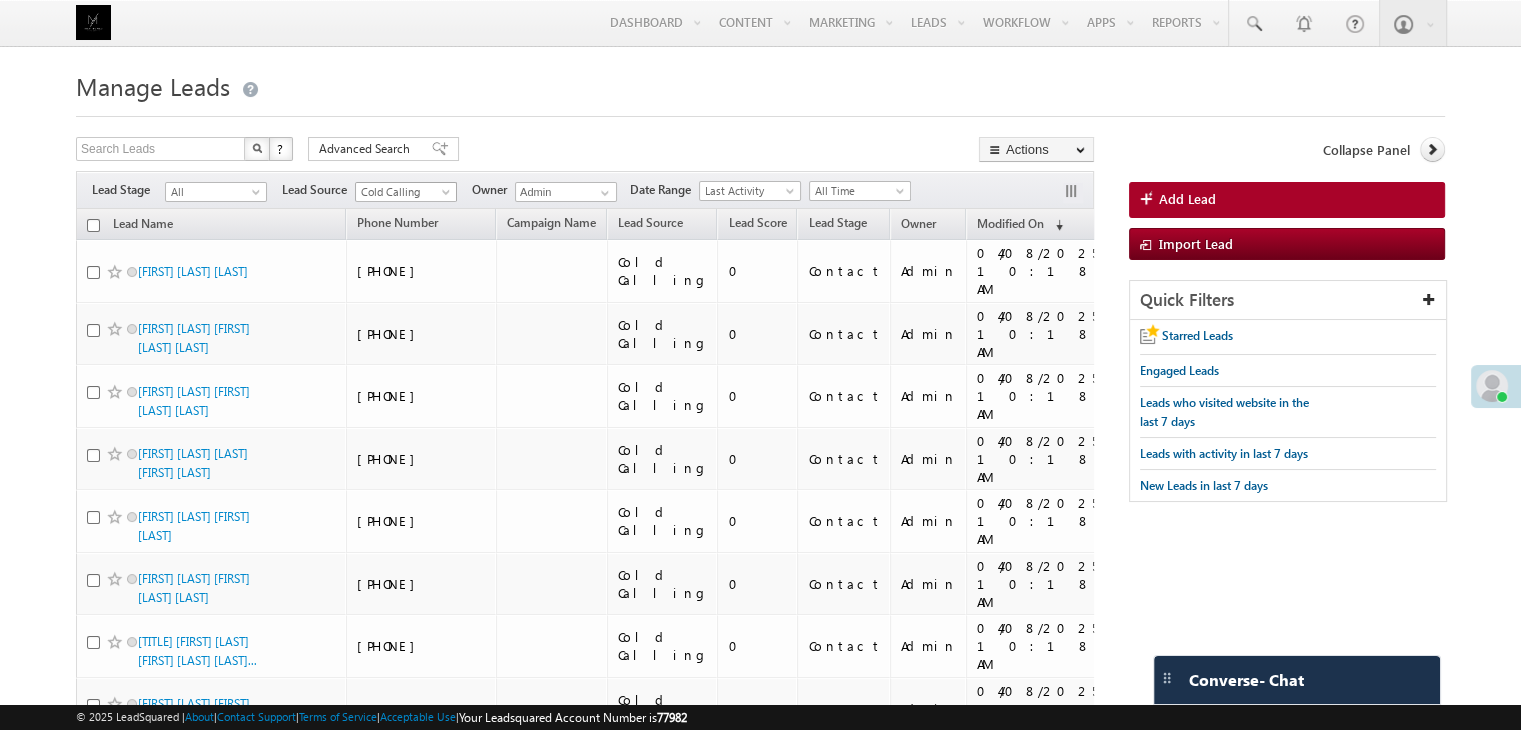 click on "Cold Calling" at bounding box center (403, 192) 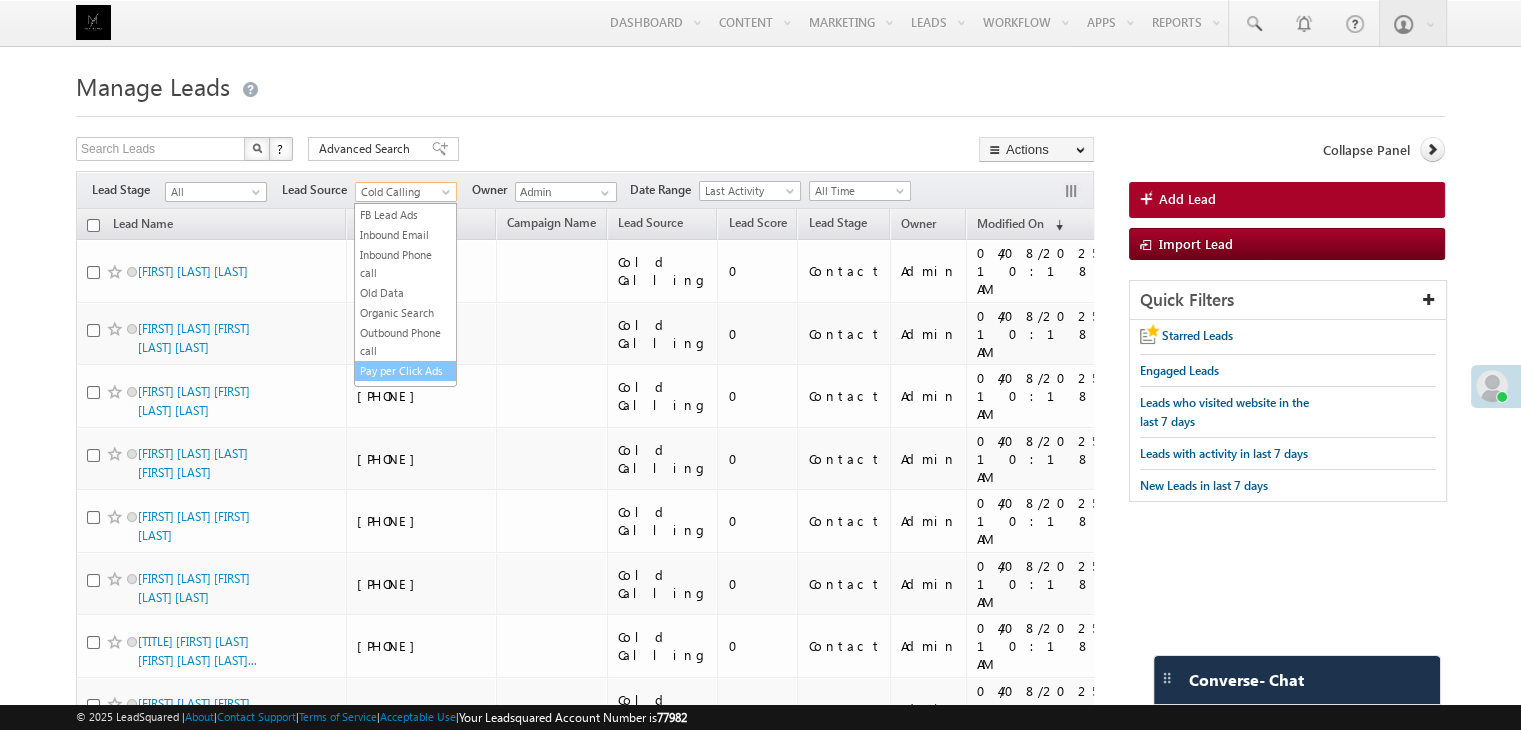 scroll, scrollTop: 0, scrollLeft: 0, axis: both 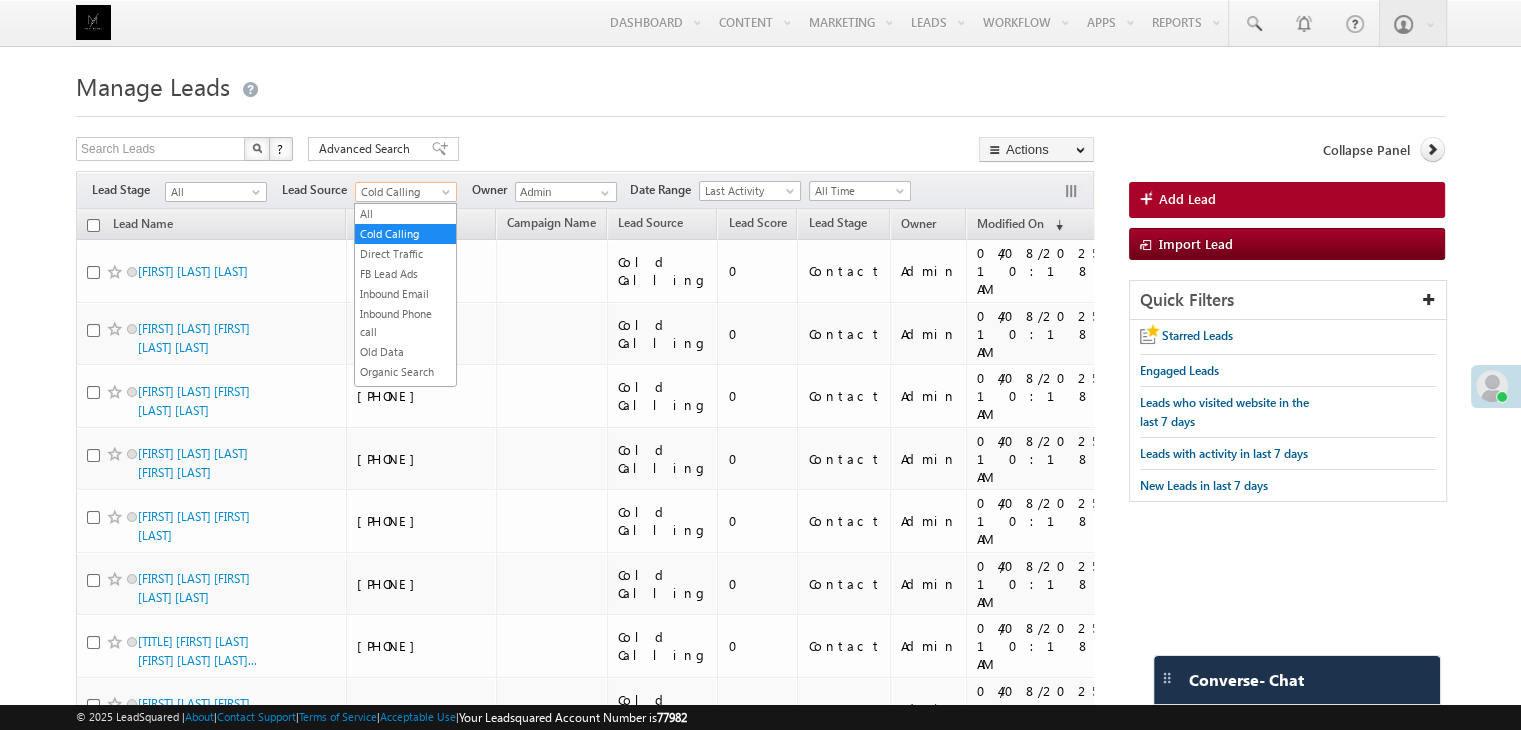 click on "Search Leads X ?   660 results found
Advanced Search
Advanced Search
Advanced search results
Actions Export Leads Reset all Filters
Actions Export Leads Bulk Update Send Email Add to List Add Activity Add Opportunity Change Owner Change Stage" at bounding box center [585, 151] 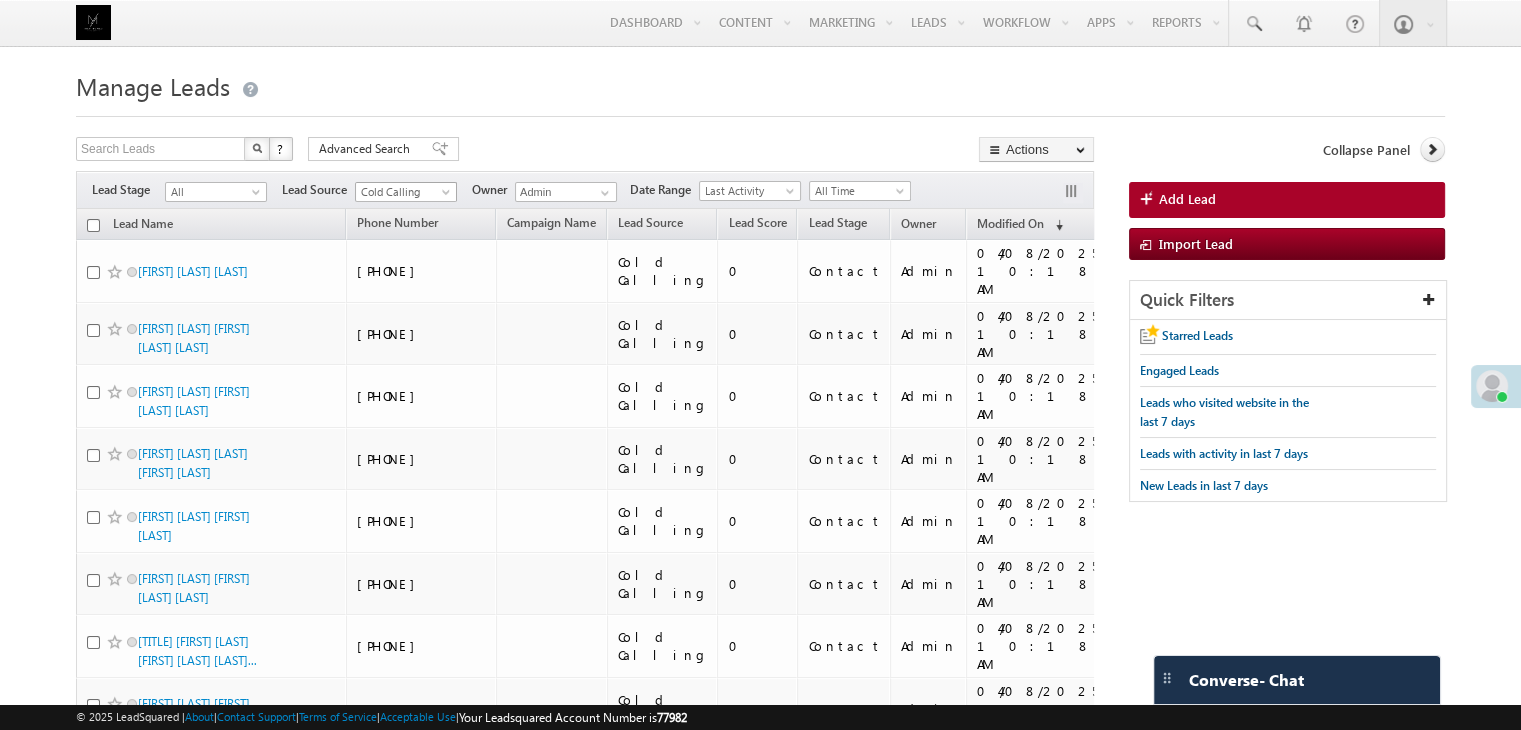 click on "Cold Calling" at bounding box center [403, 192] 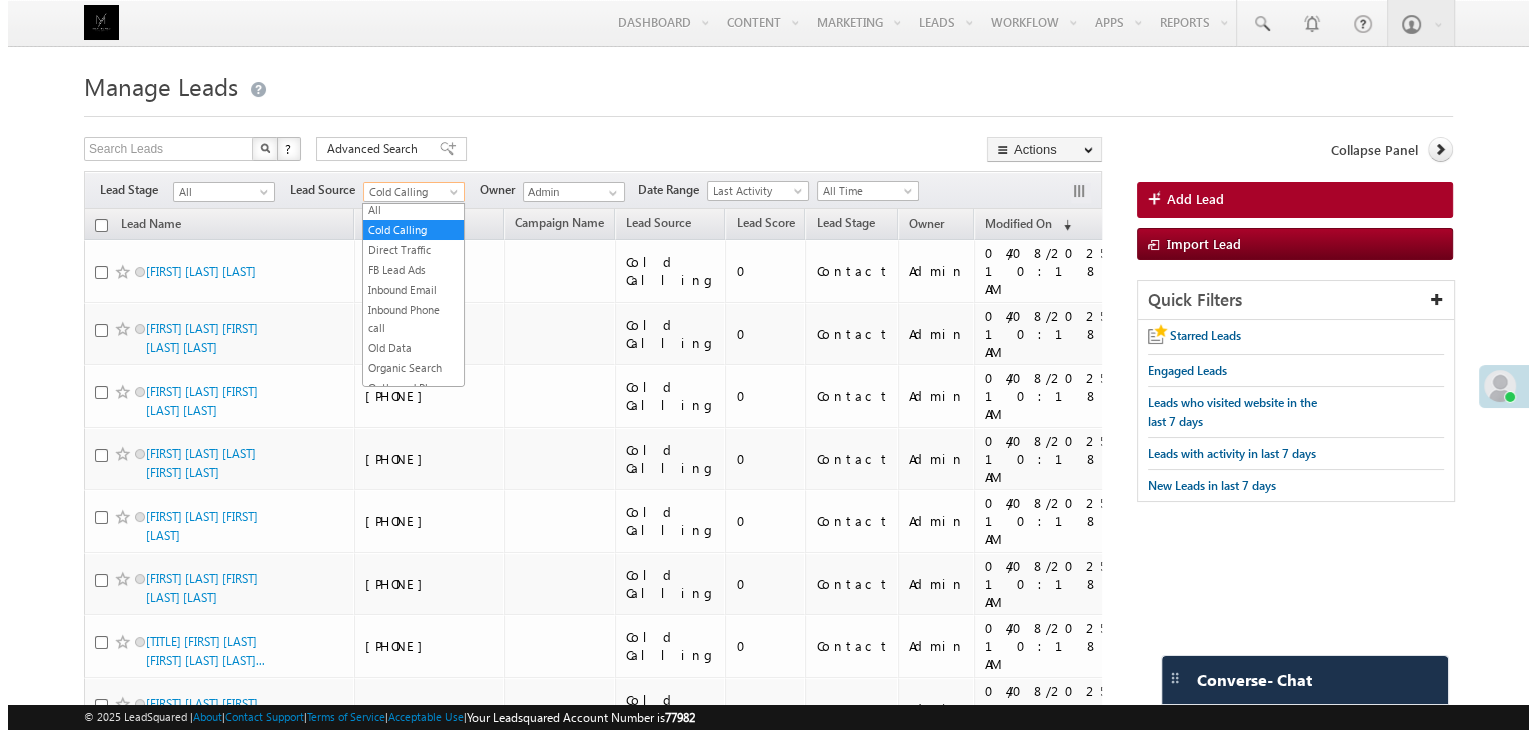 scroll, scrollTop: 0, scrollLeft: 0, axis: both 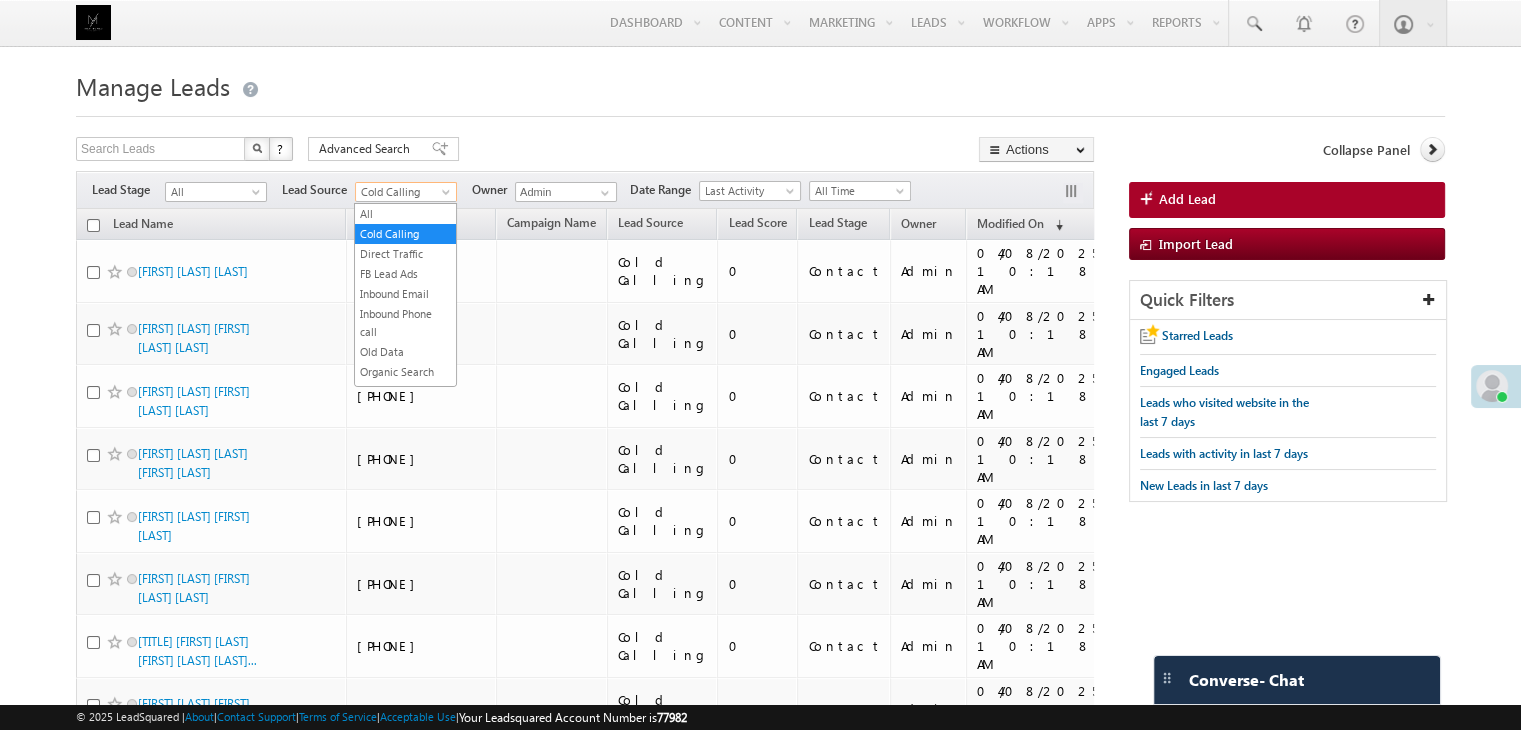 click on "Cold Calling" at bounding box center [403, 192] 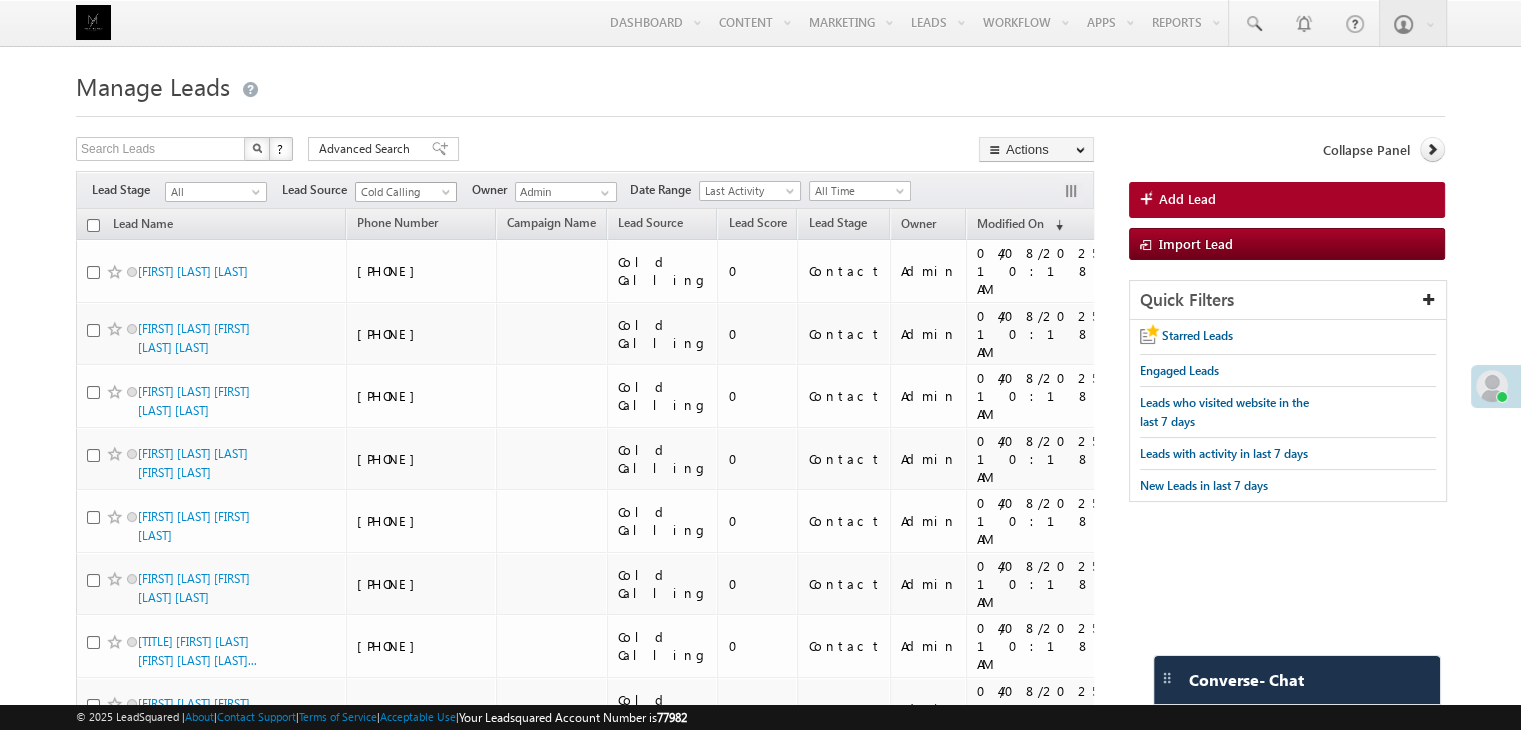 click on "Cold Calling" at bounding box center [403, 192] 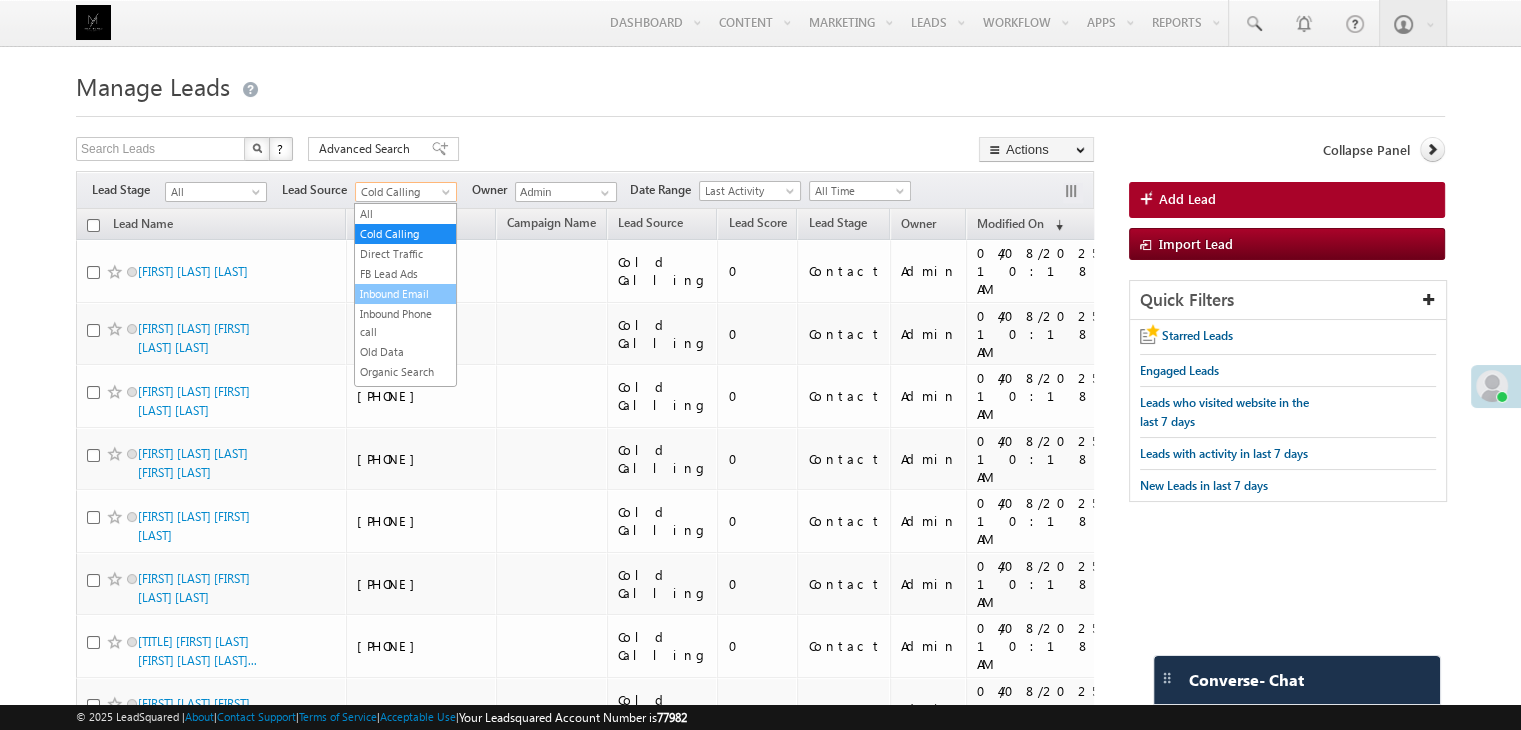 click on "Inbound Email" at bounding box center (405, 294) 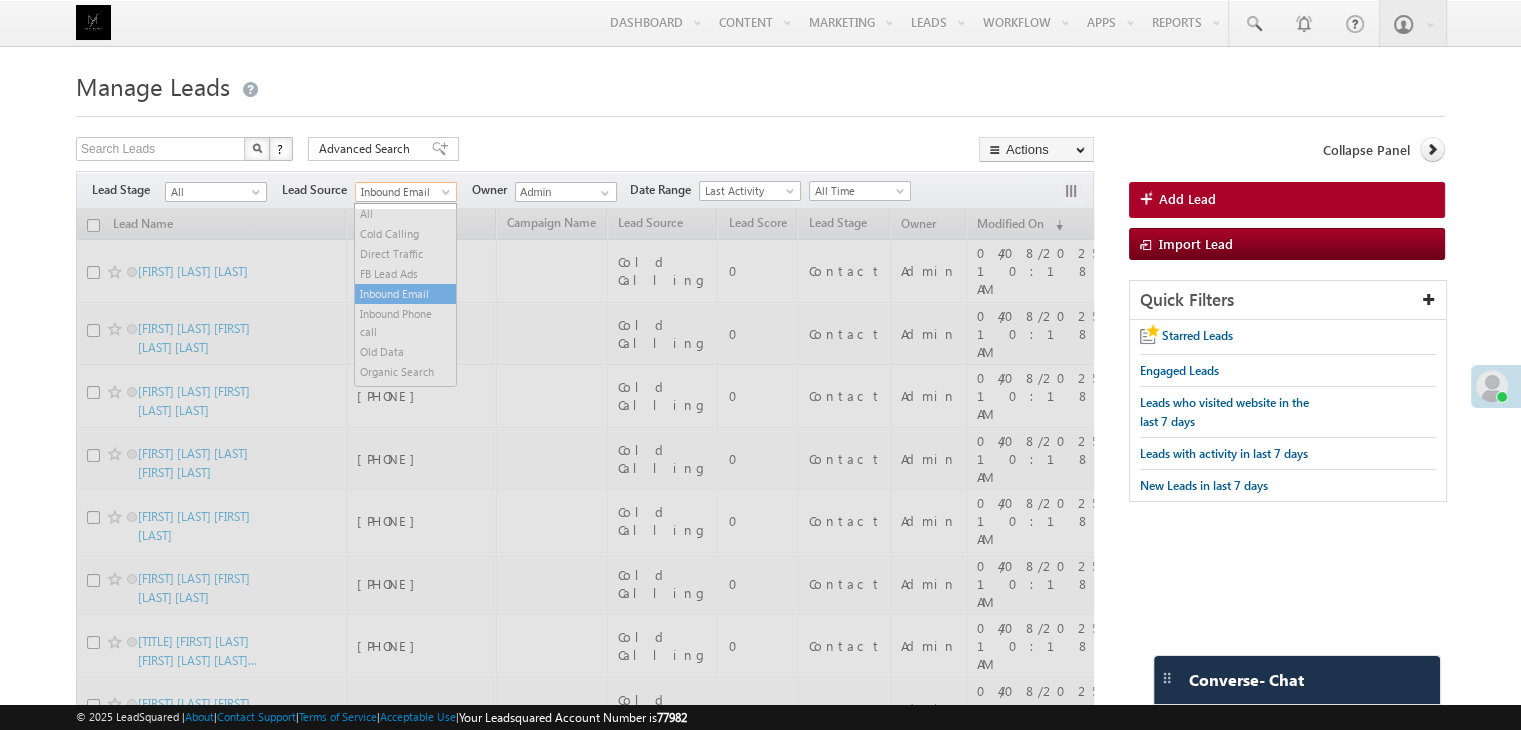 click on "Inbound Email" at bounding box center (403, 192) 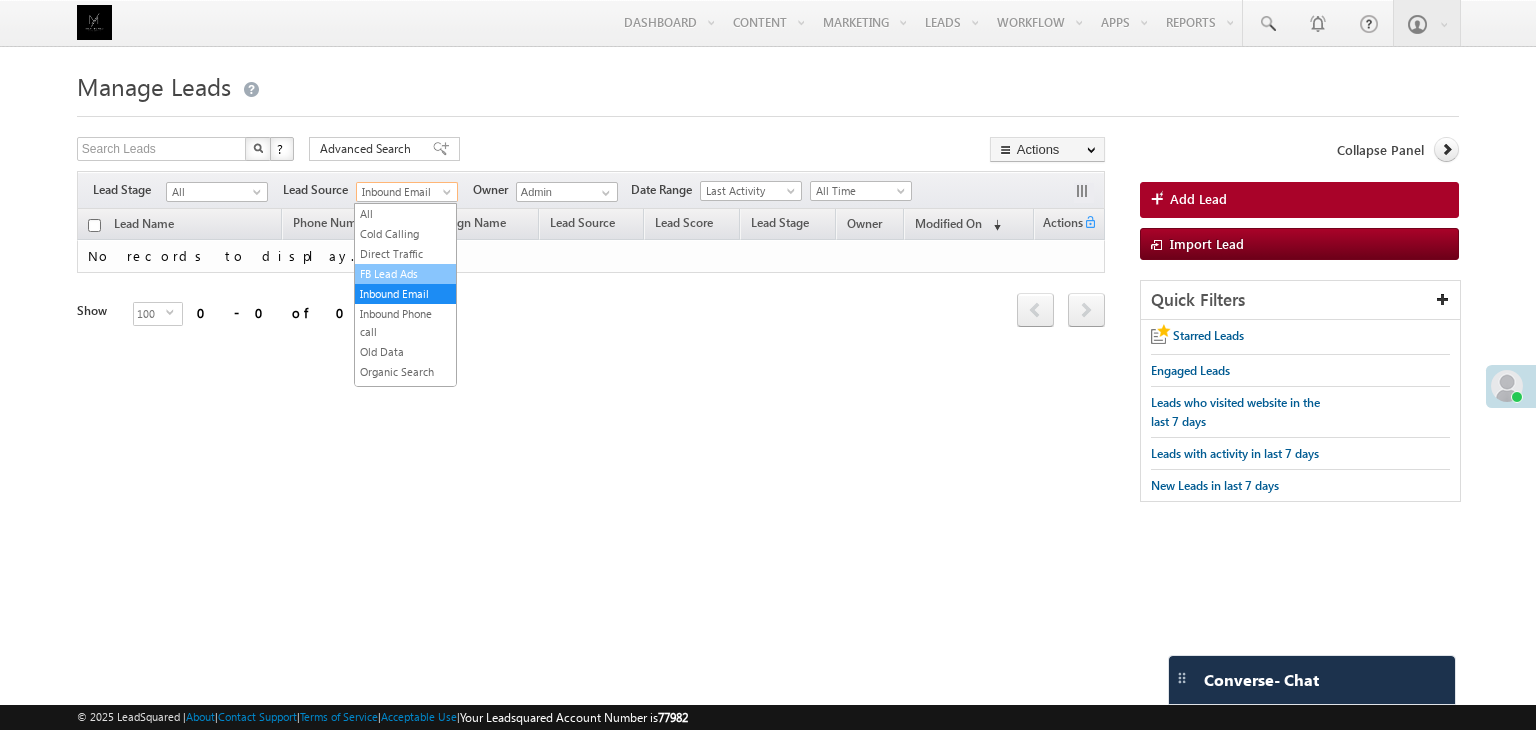 click on "FB Lead Ads" at bounding box center (405, 274) 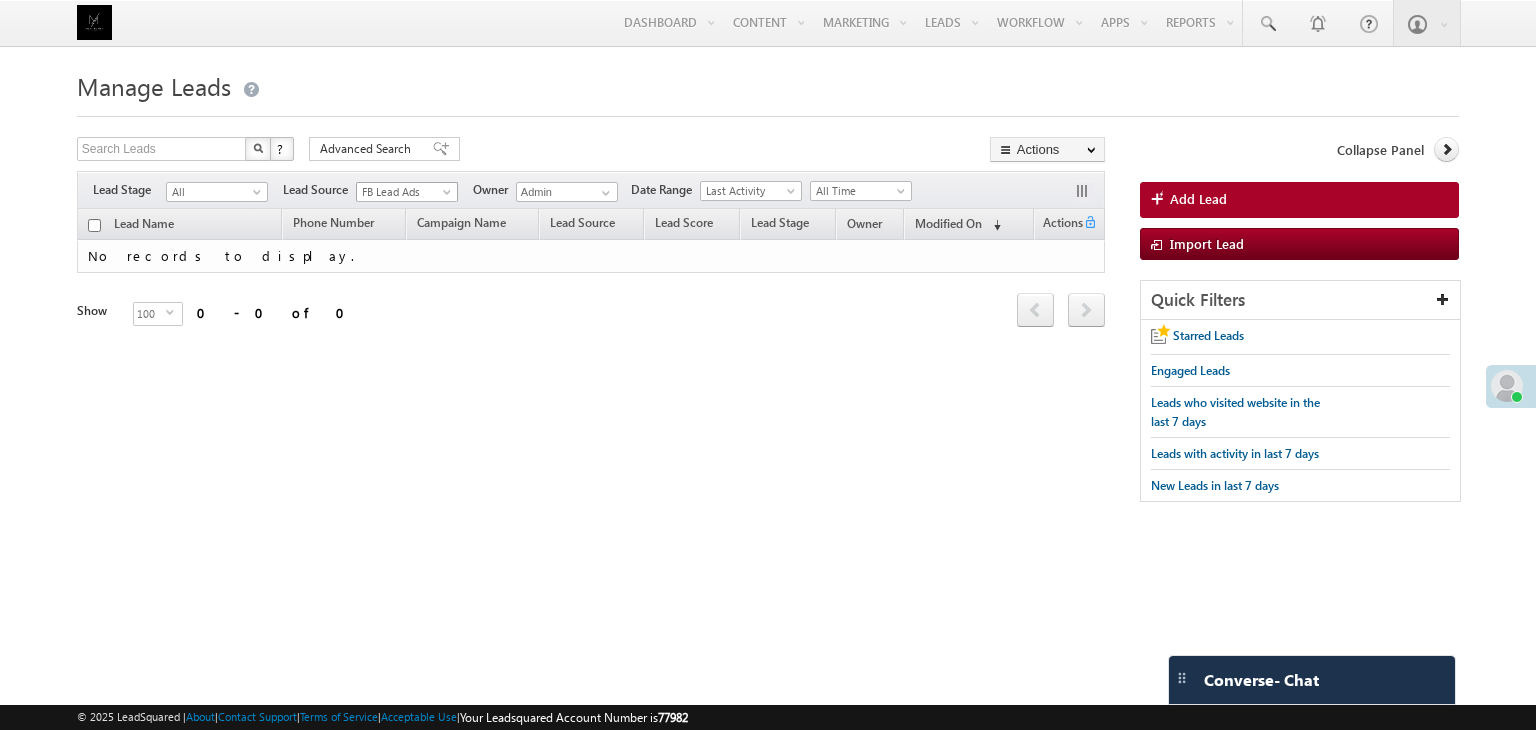 click on "FB Lead Ads" at bounding box center (404, 192) 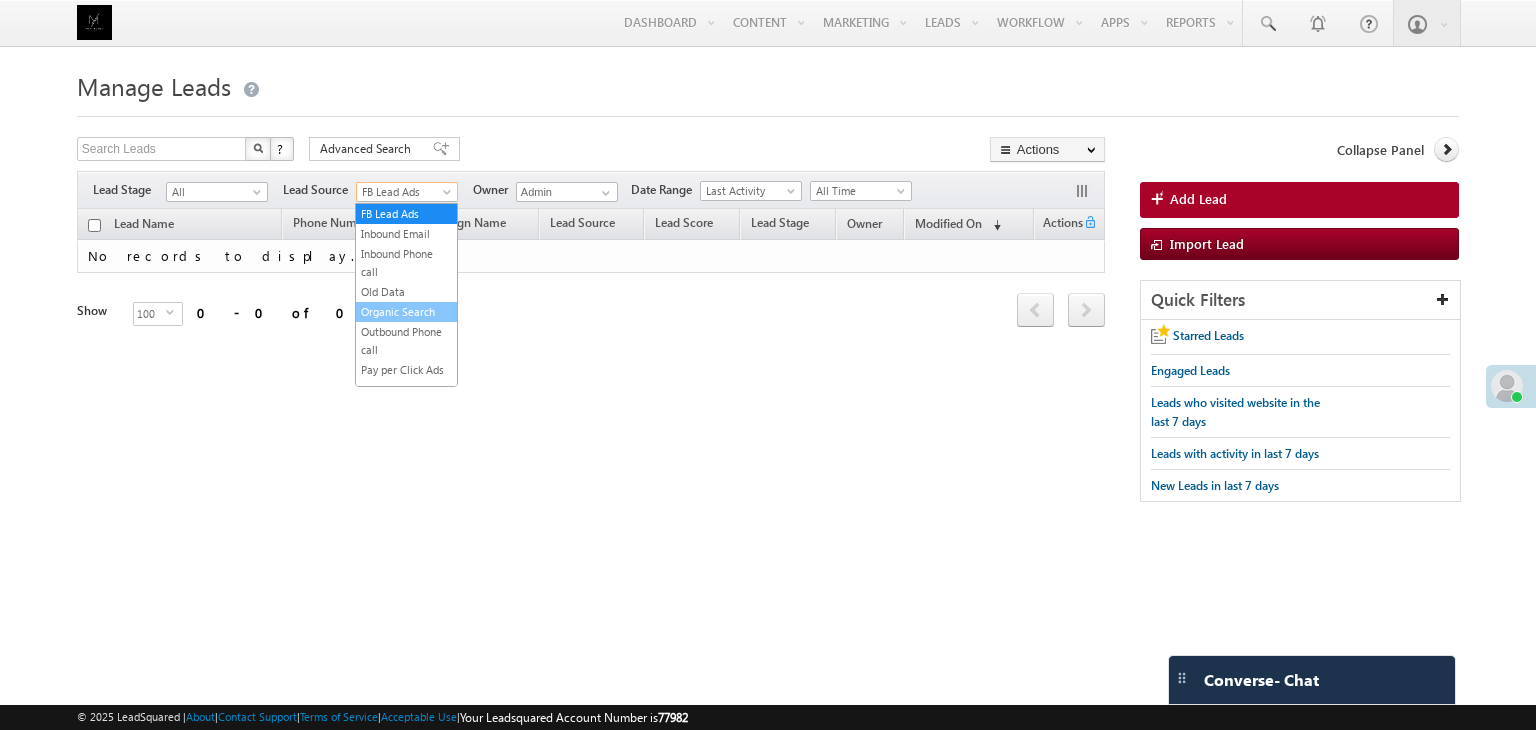 scroll, scrollTop: 0, scrollLeft: 0, axis: both 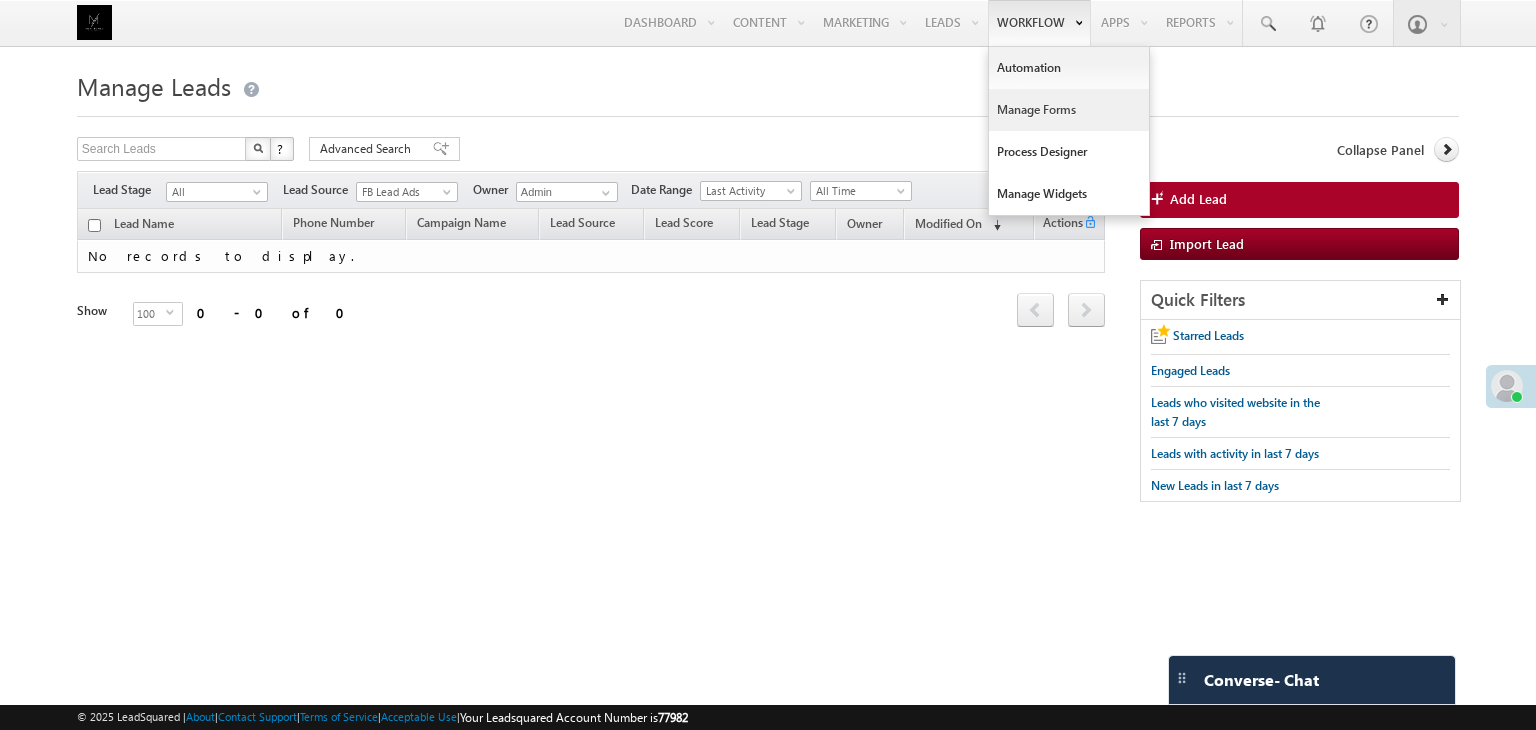 click on "Manage Forms" at bounding box center (1069, 110) 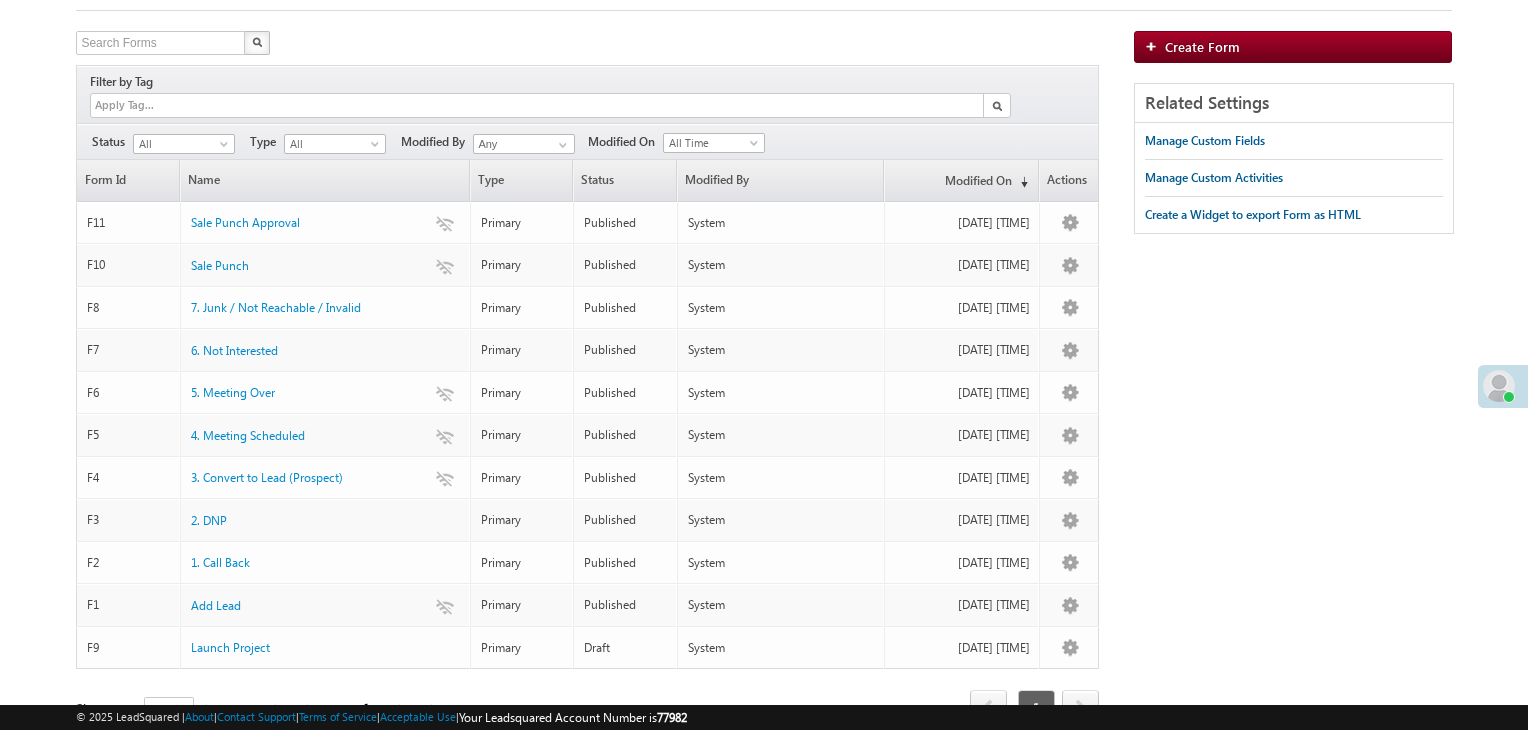 scroll, scrollTop: 0, scrollLeft: 0, axis: both 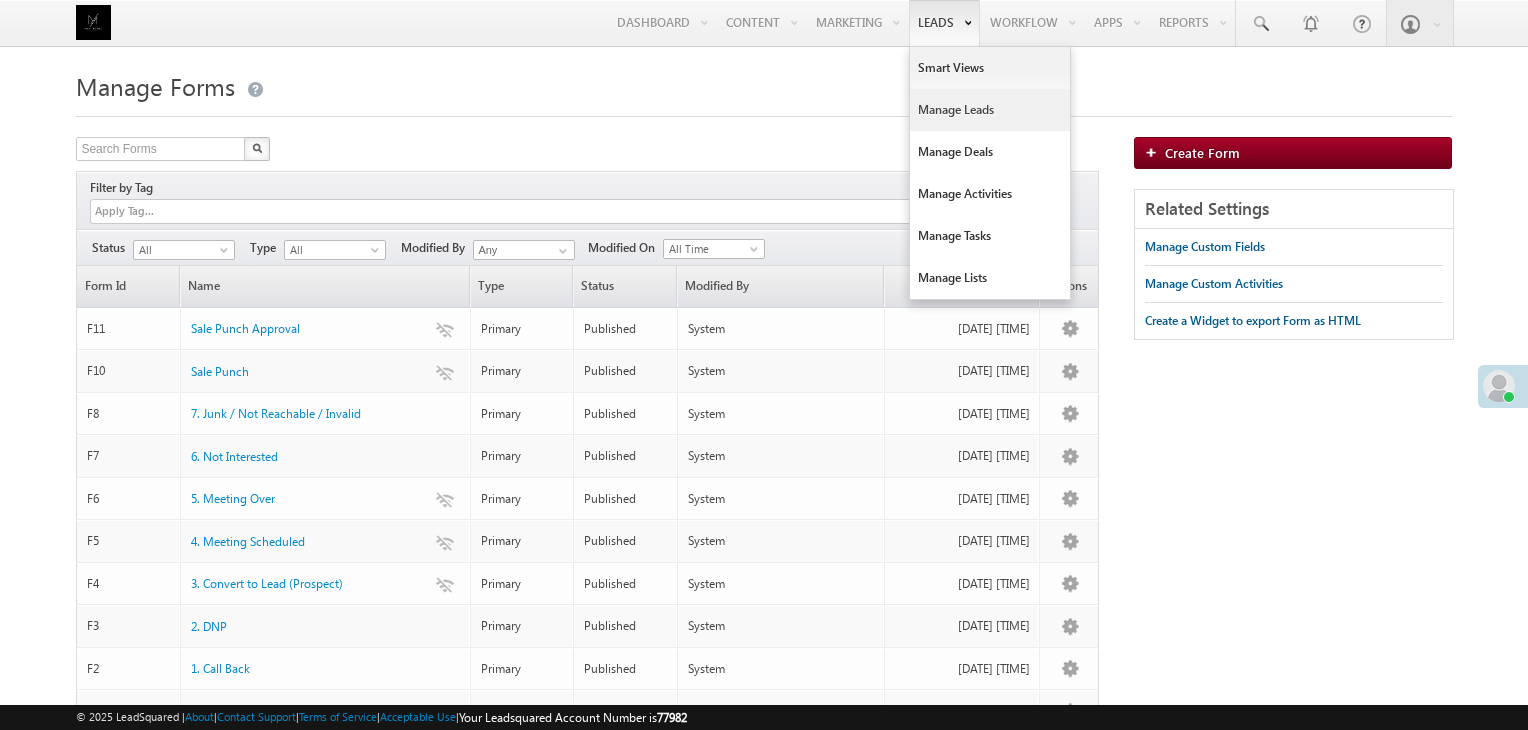 click on "Manage Leads" at bounding box center (990, 110) 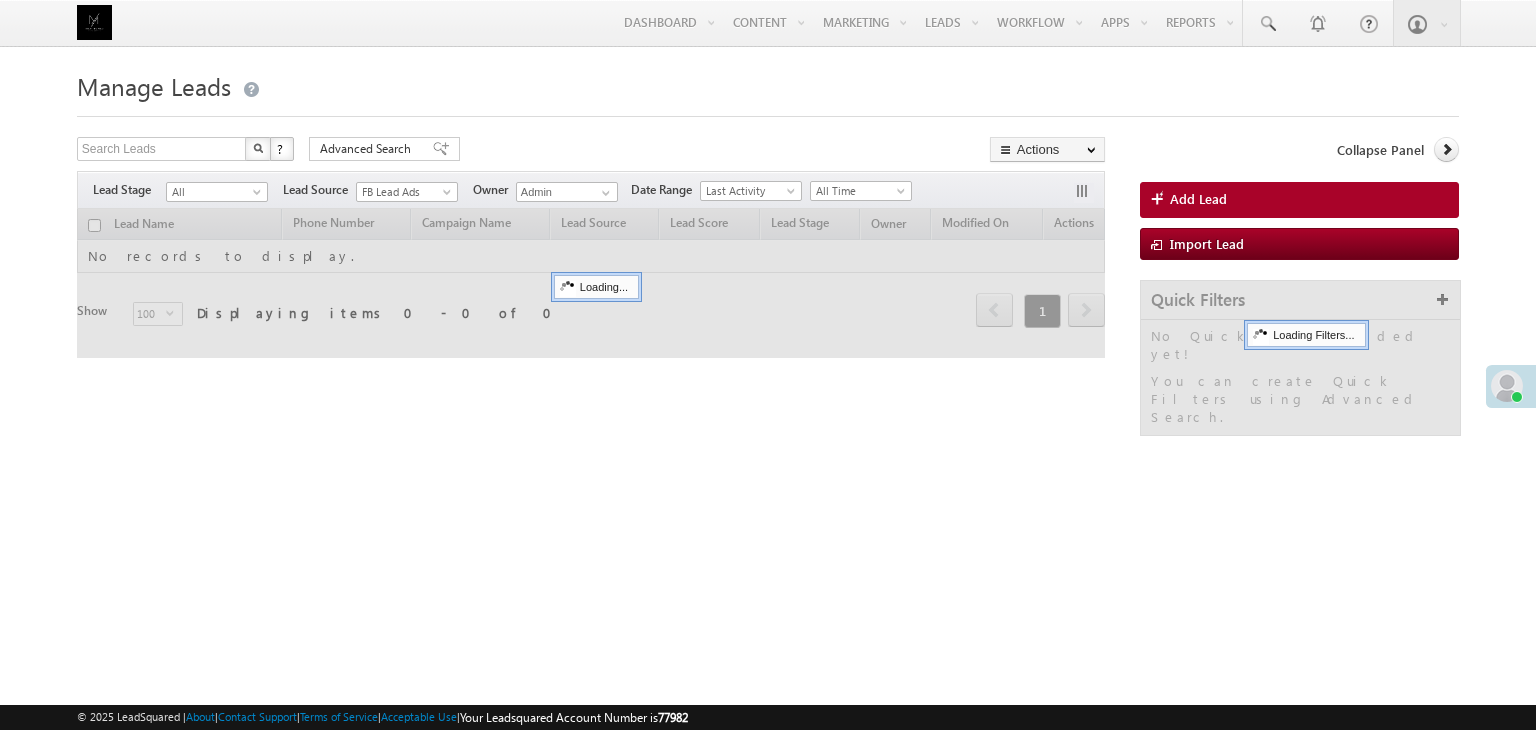 scroll, scrollTop: 0, scrollLeft: 0, axis: both 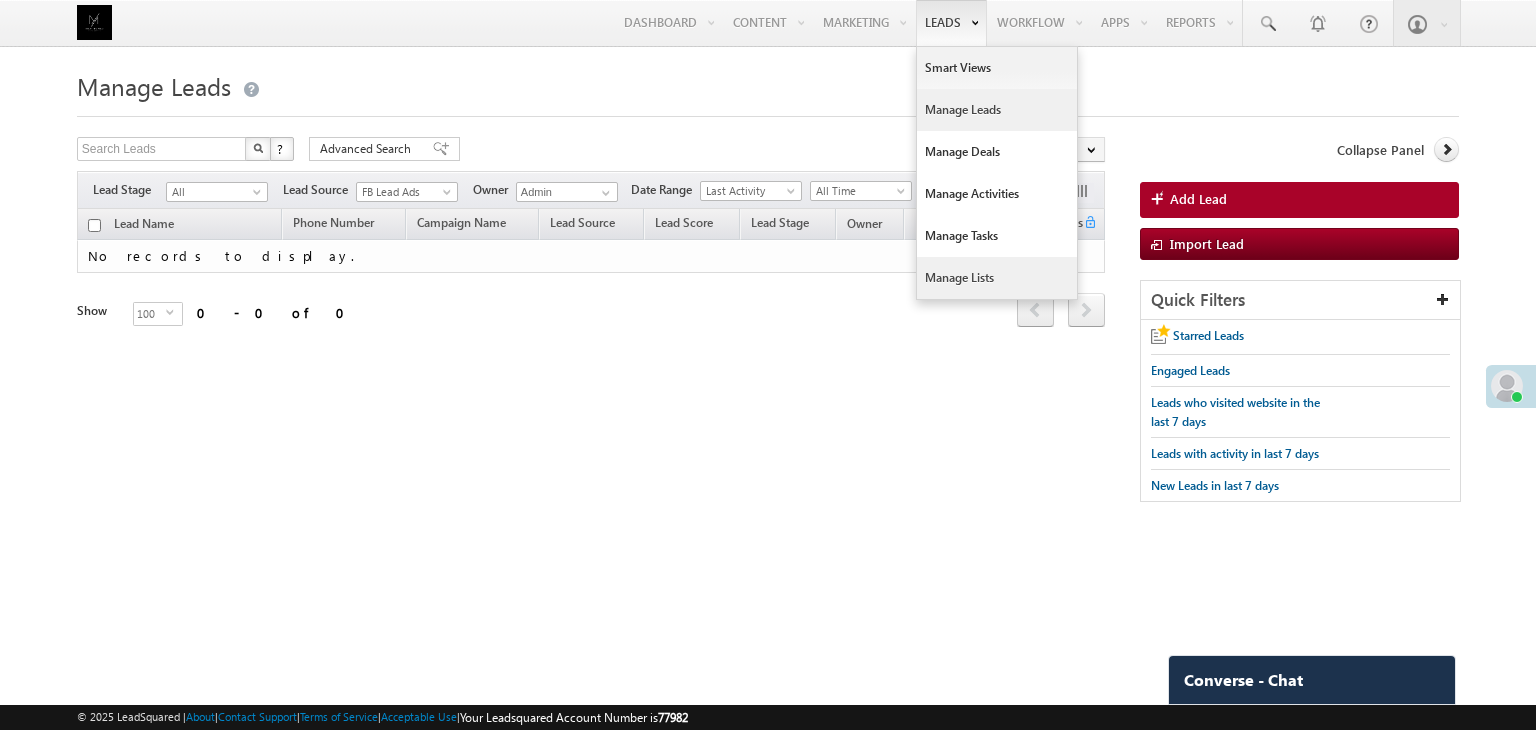click on "Manage Lists" at bounding box center [997, 278] 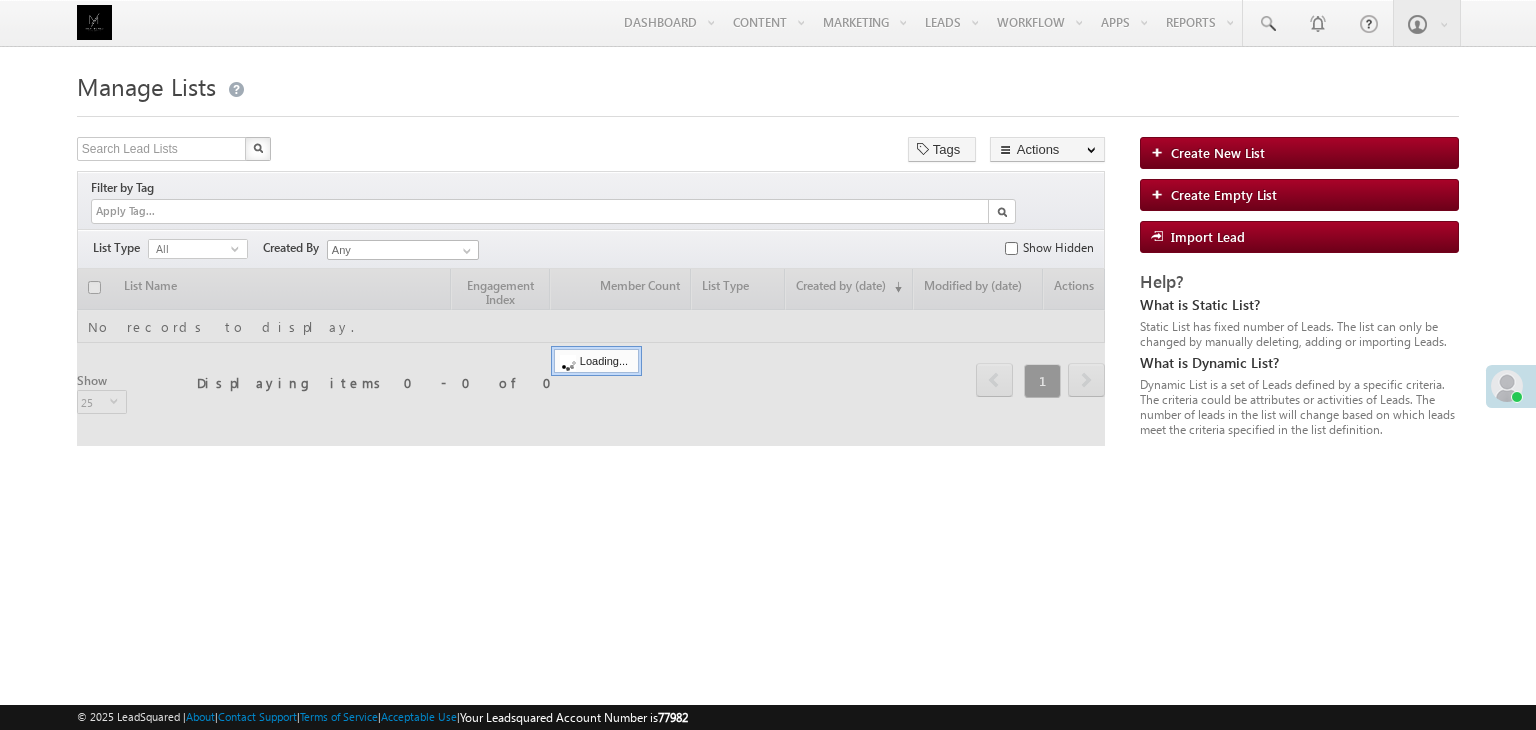 scroll, scrollTop: 0, scrollLeft: 0, axis: both 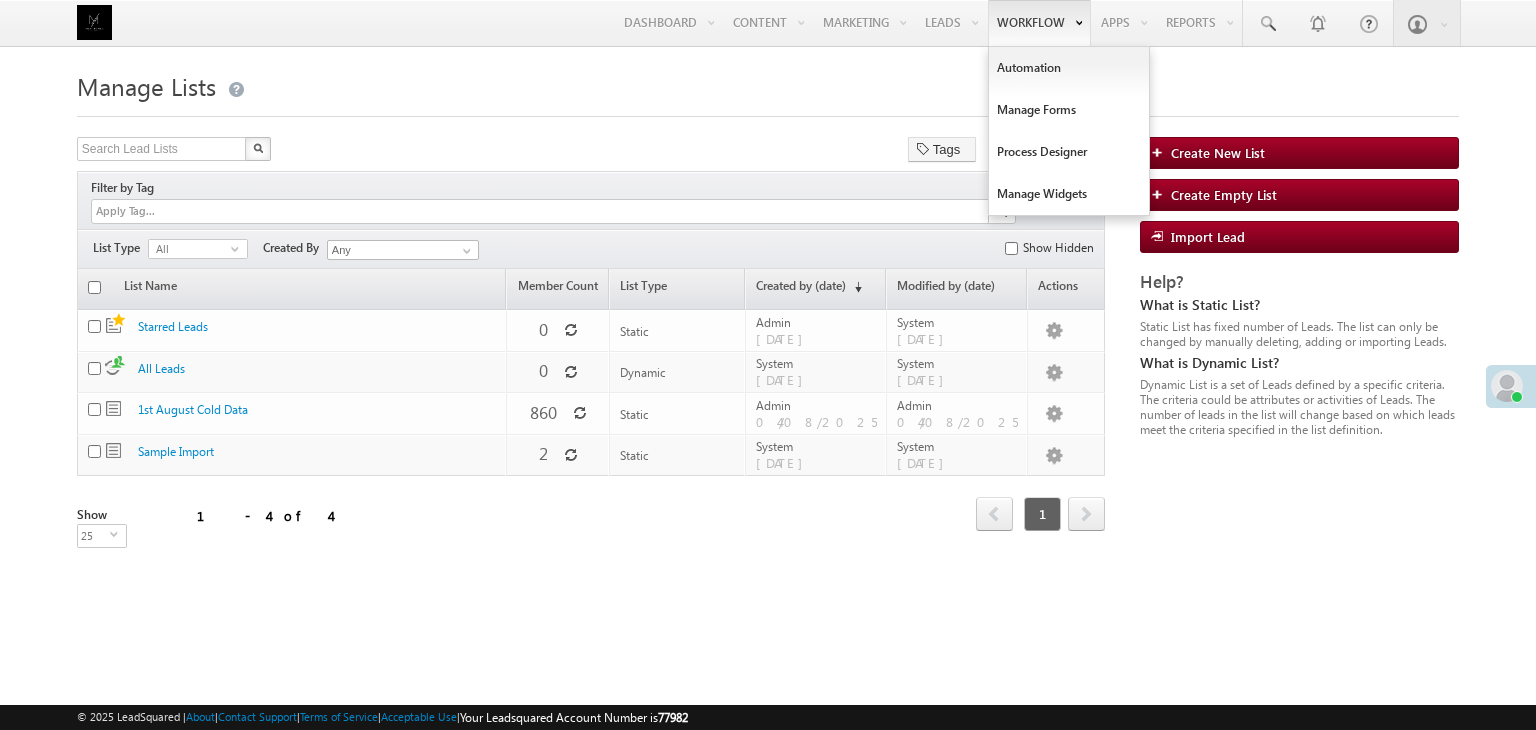 click on "Automation
Manage Forms
Process Designer
Manage Widgets" at bounding box center (1069, 131) 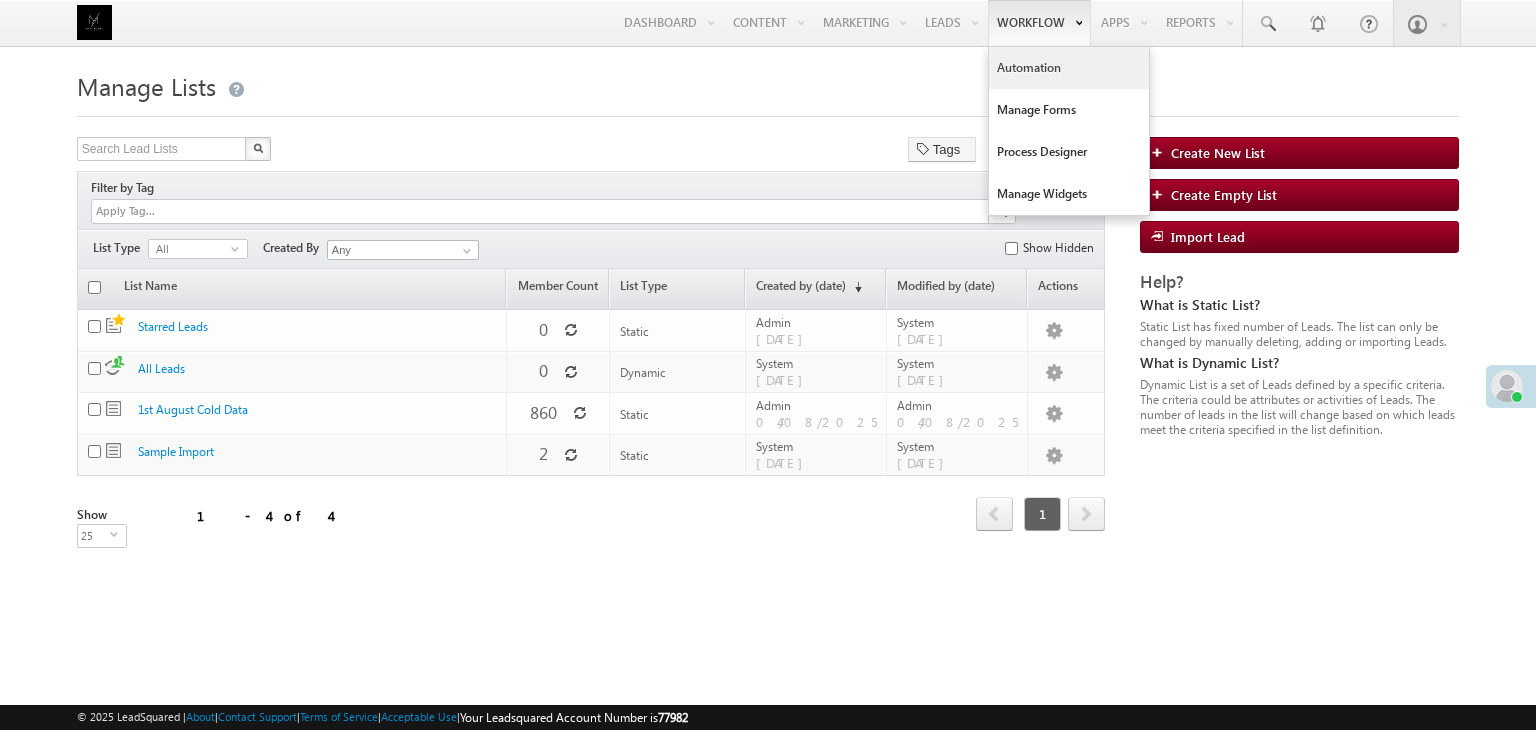 click on "Automation" at bounding box center [1069, 68] 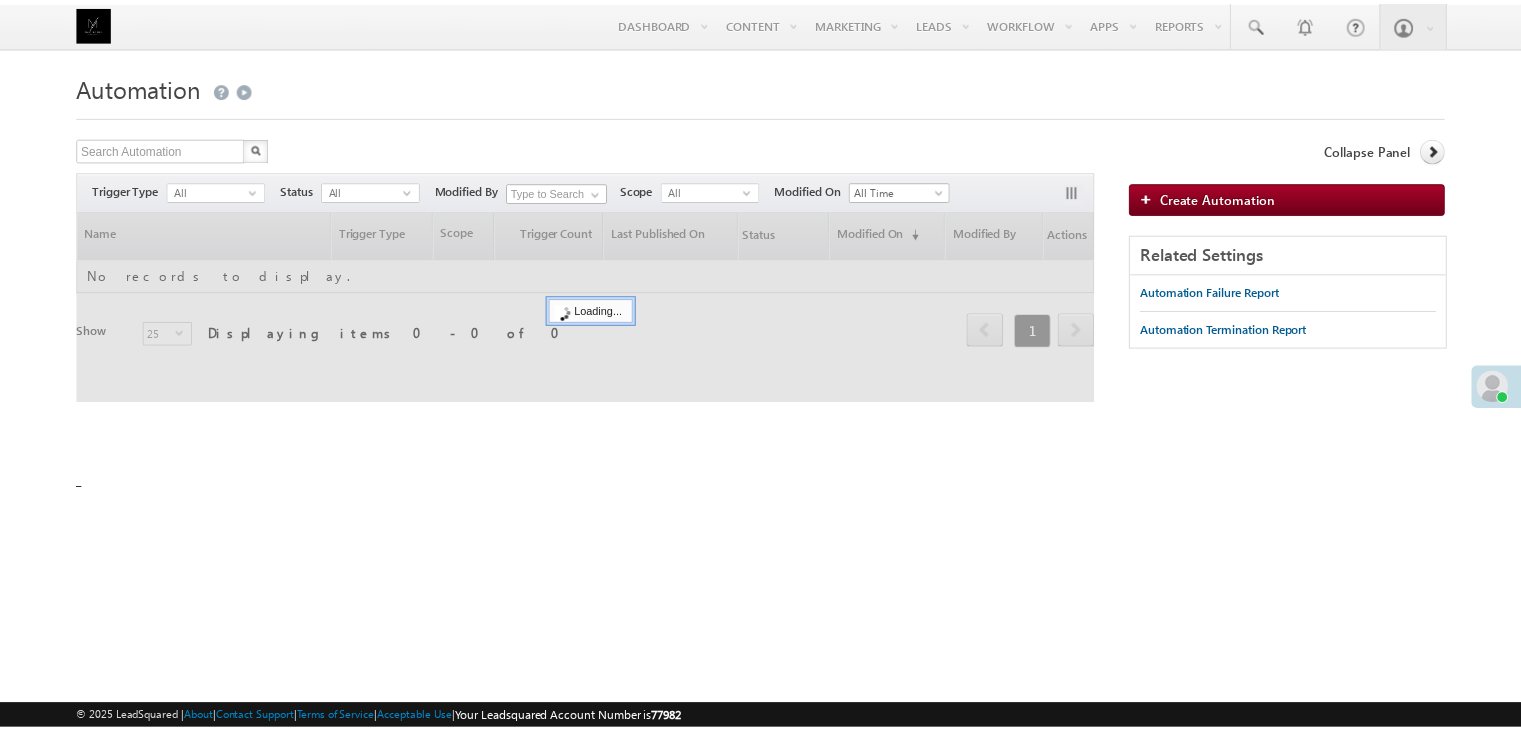 scroll, scrollTop: 0, scrollLeft: 0, axis: both 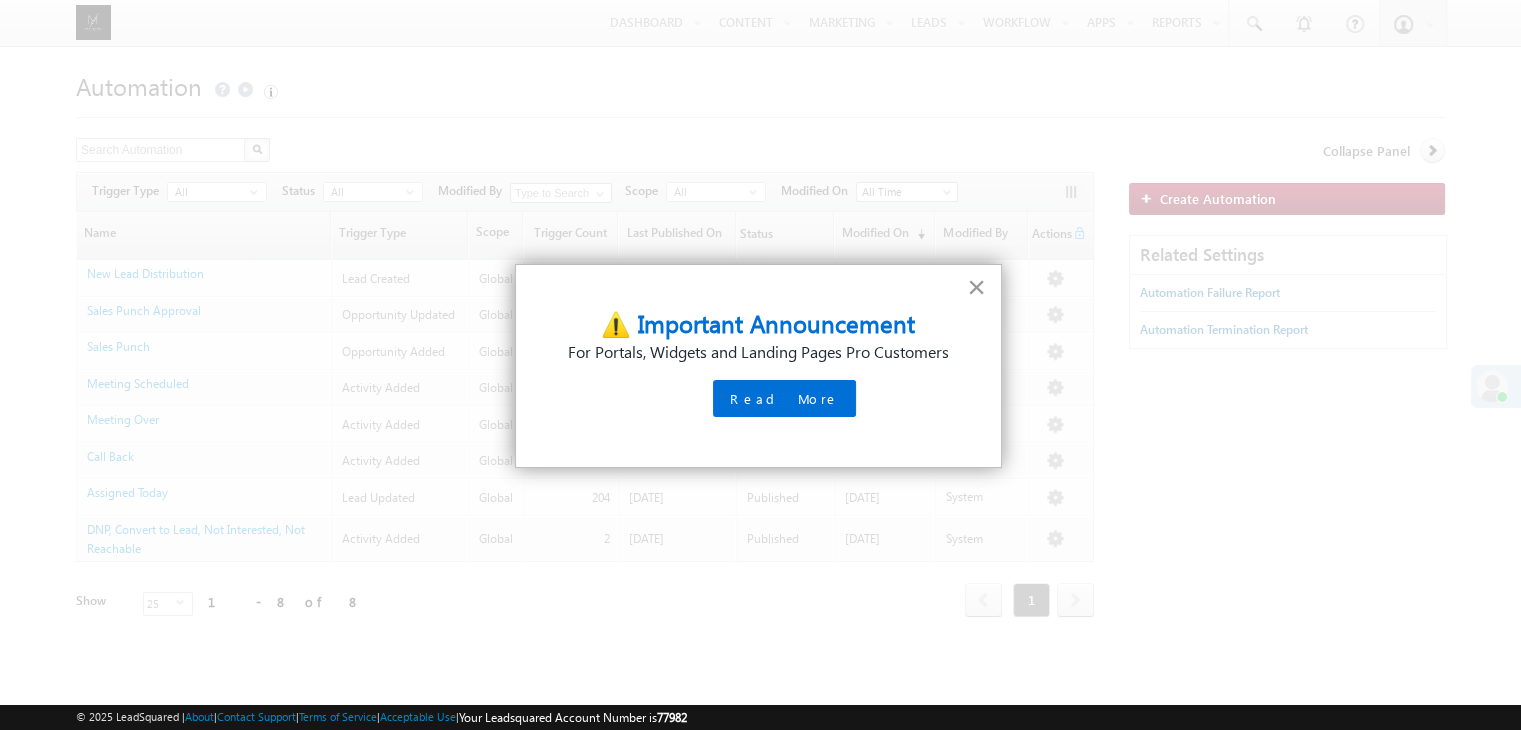 click on "×" at bounding box center [976, 287] 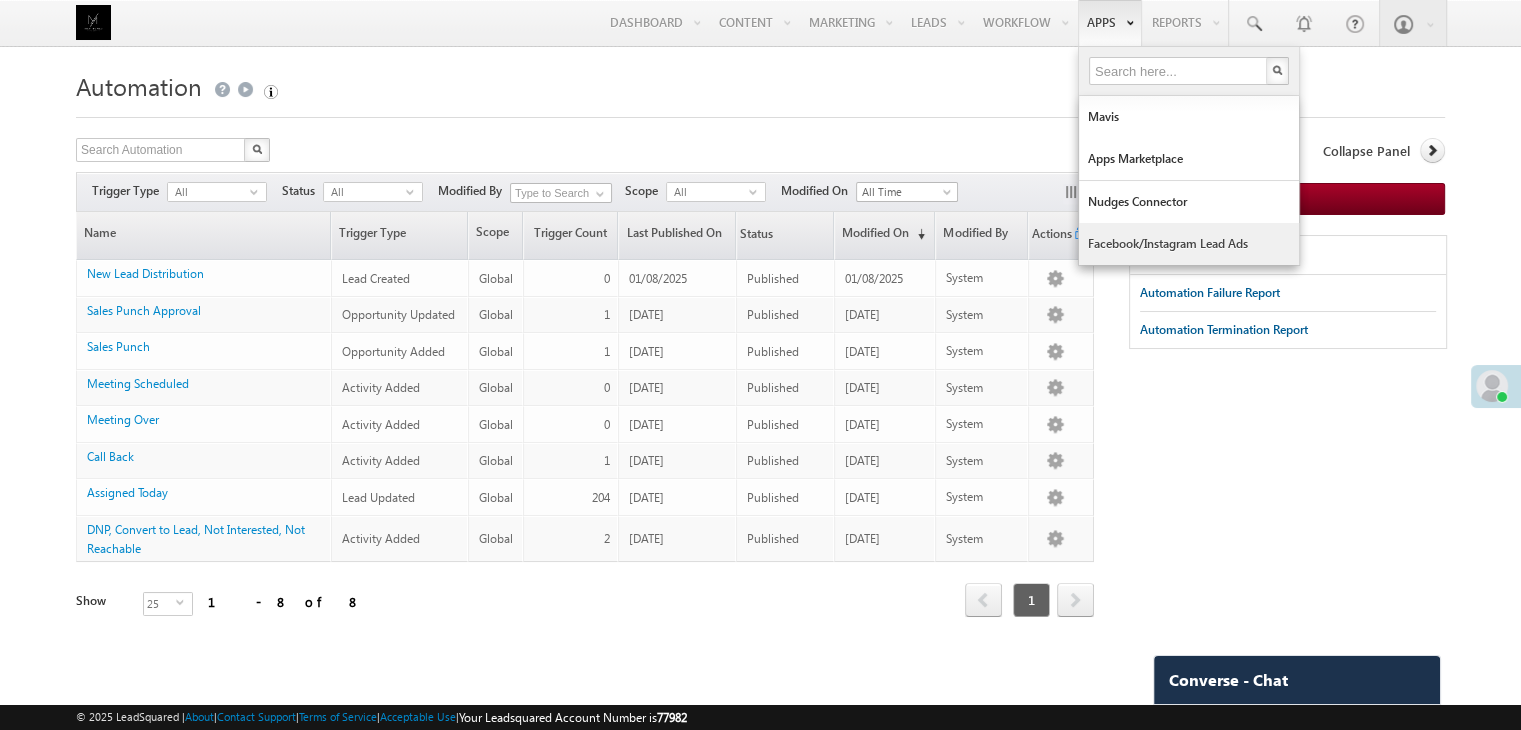 click on "Facebook/Instagram Lead Ads" at bounding box center (1189, 244) 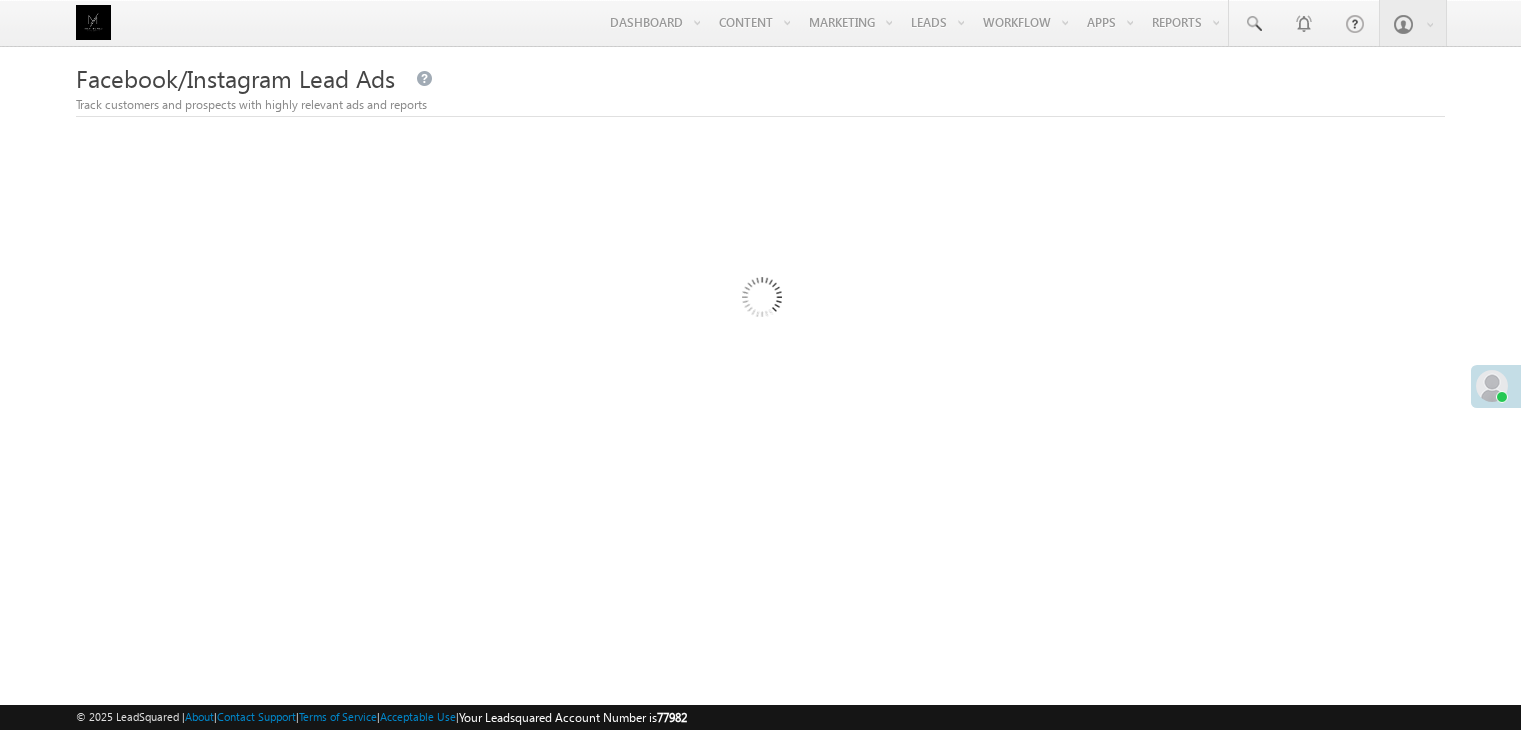 scroll, scrollTop: 0, scrollLeft: 0, axis: both 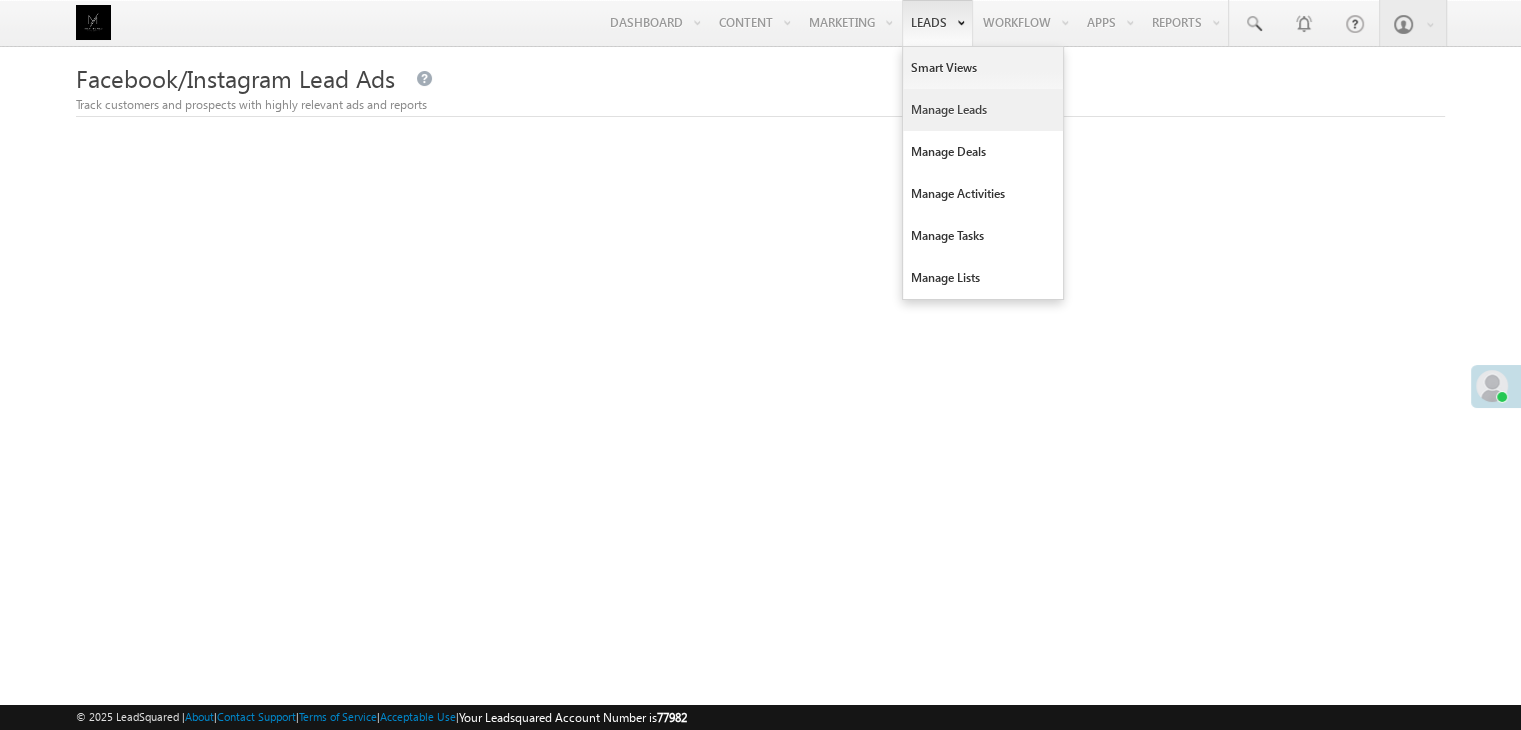 click on "Manage Leads" at bounding box center (983, 110) 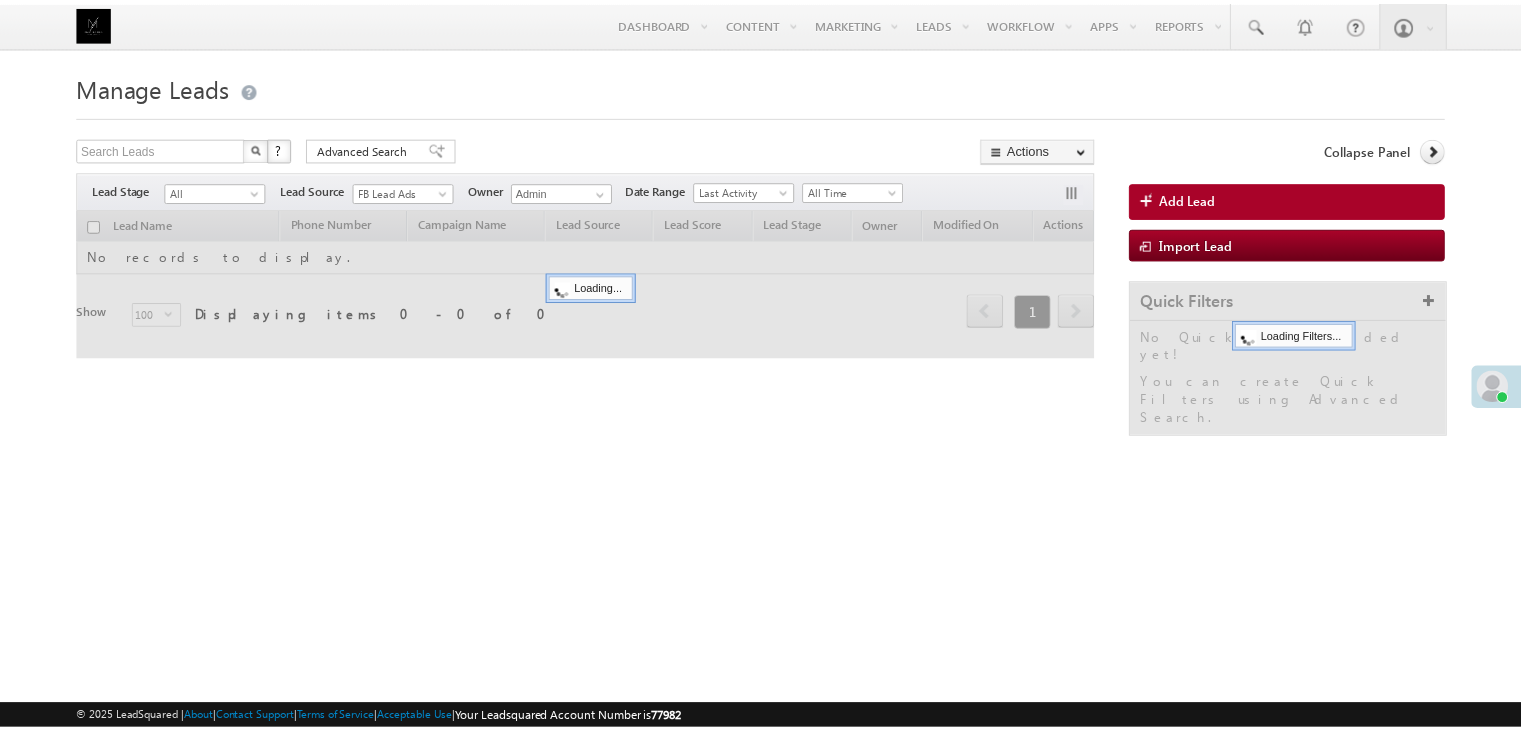 scroll, scrollTop: 0, scrollLeft: 0, axis: both 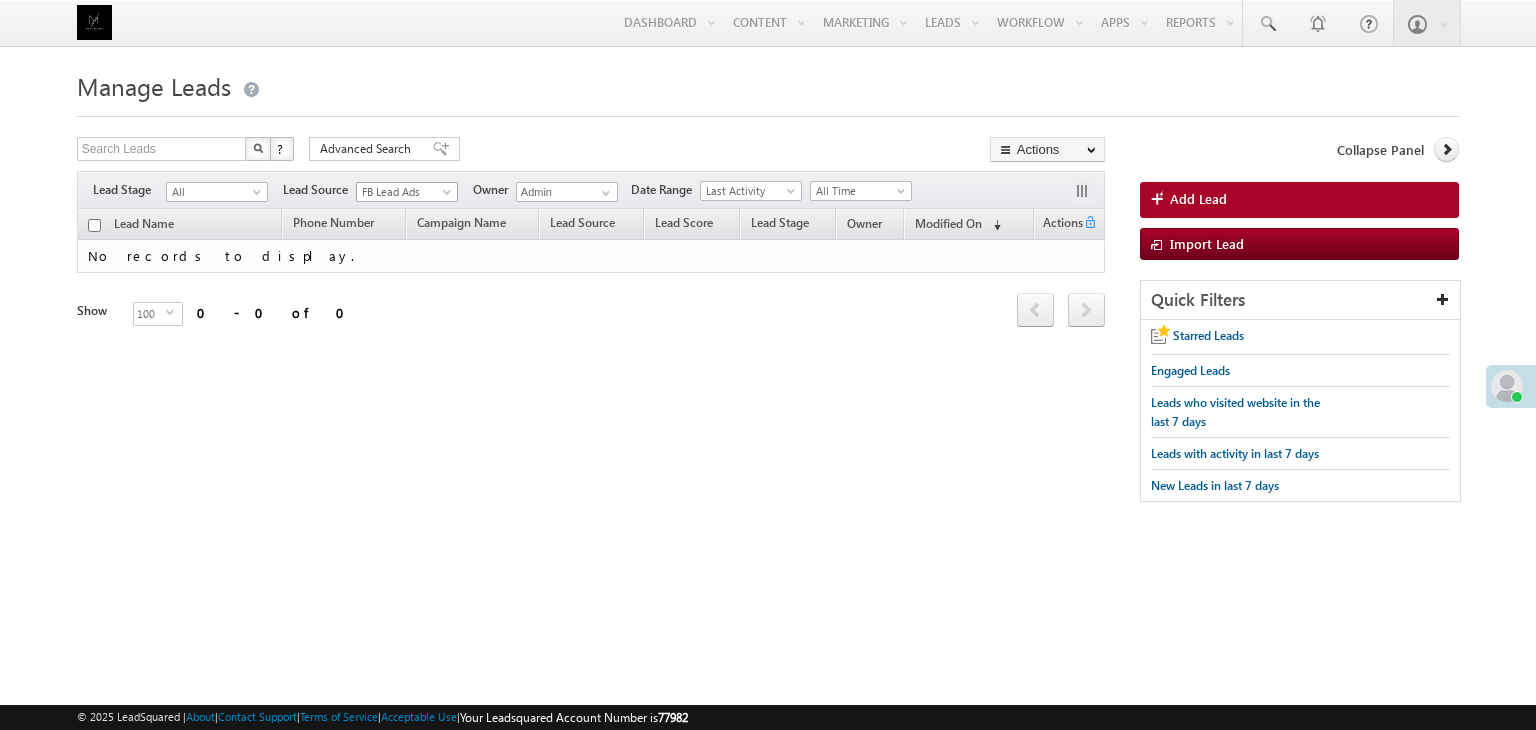 click on "FB Lead Ads" at bounding box center [404, 192] 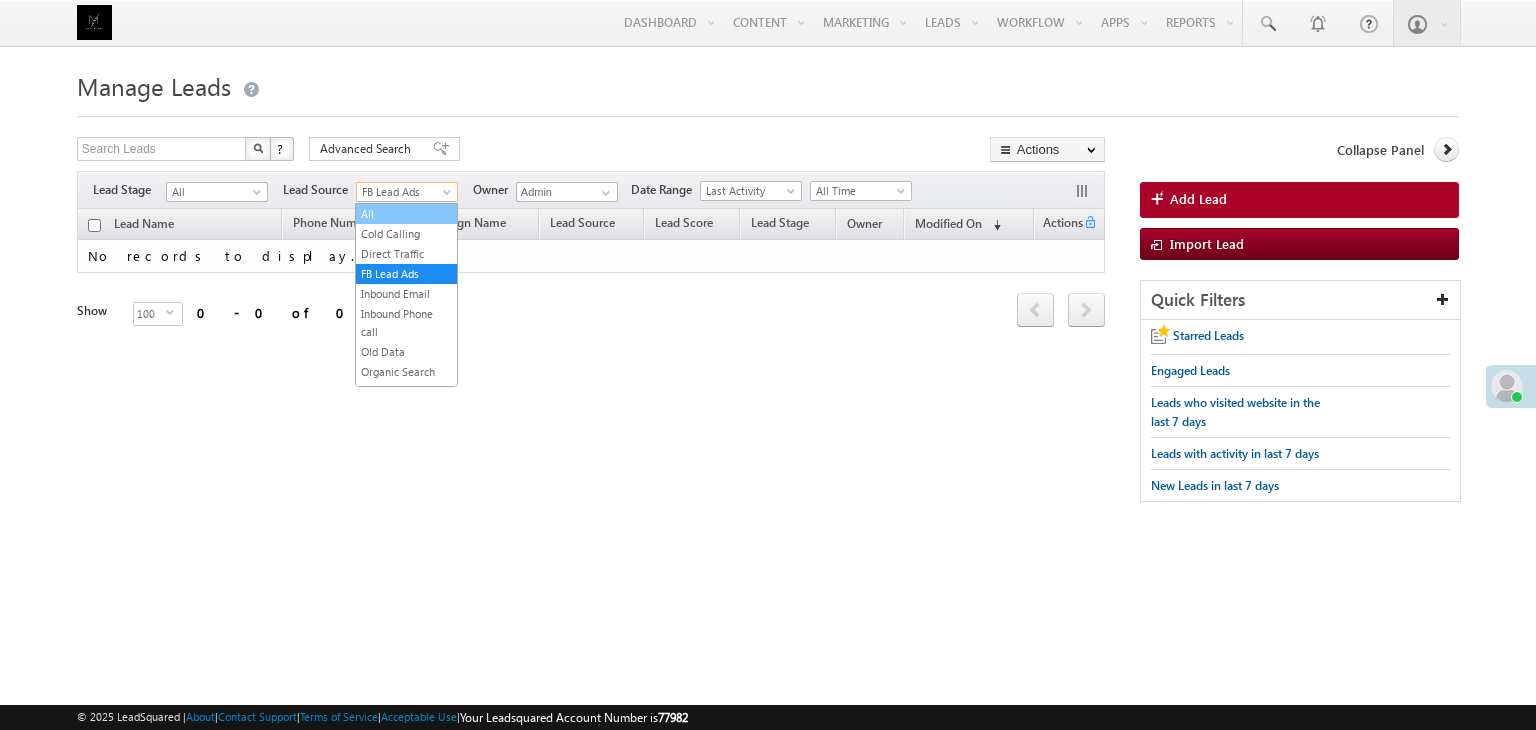 click on "All" at bounding box center [406, 214] 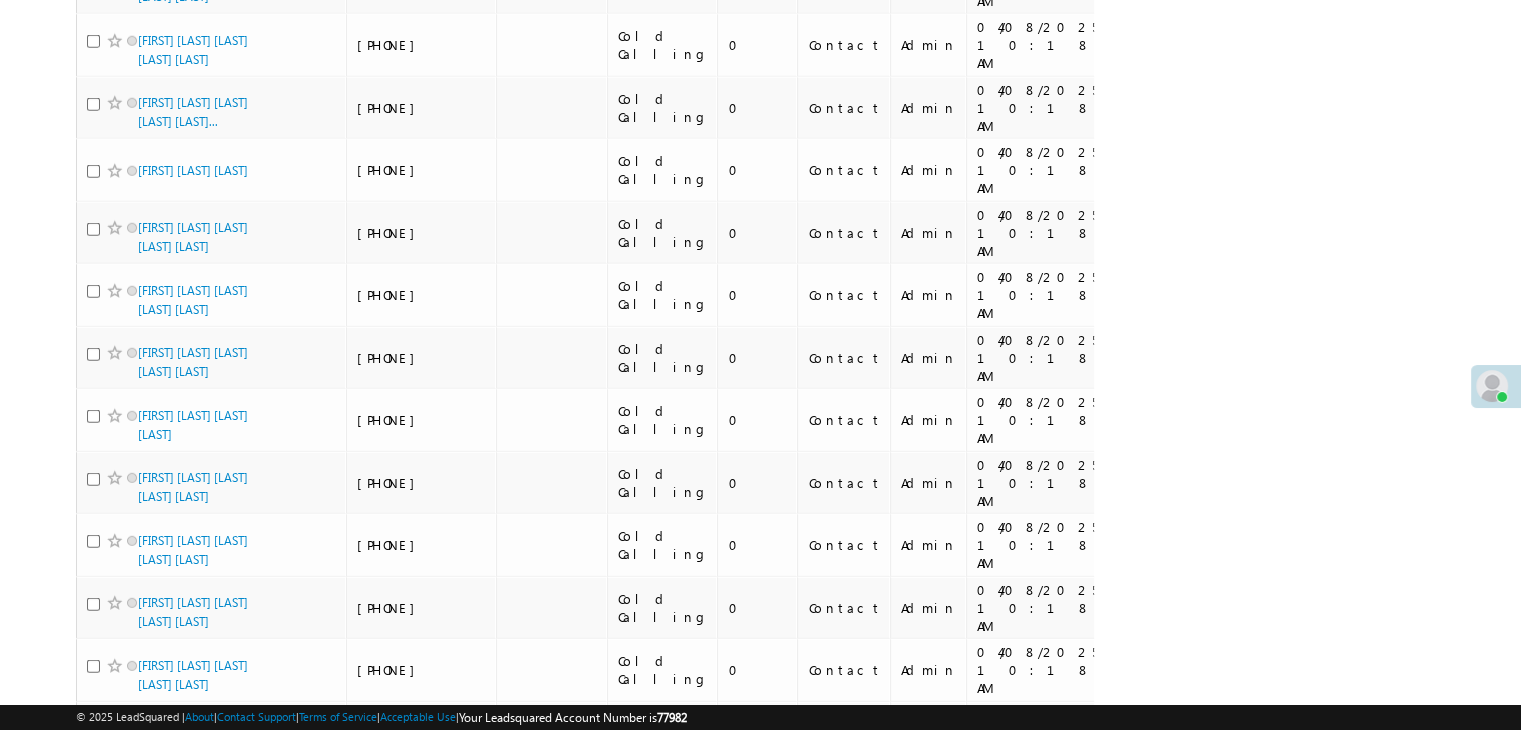 scroll, scrollTop: 5868, scrollLeft: 0, axis: vertical 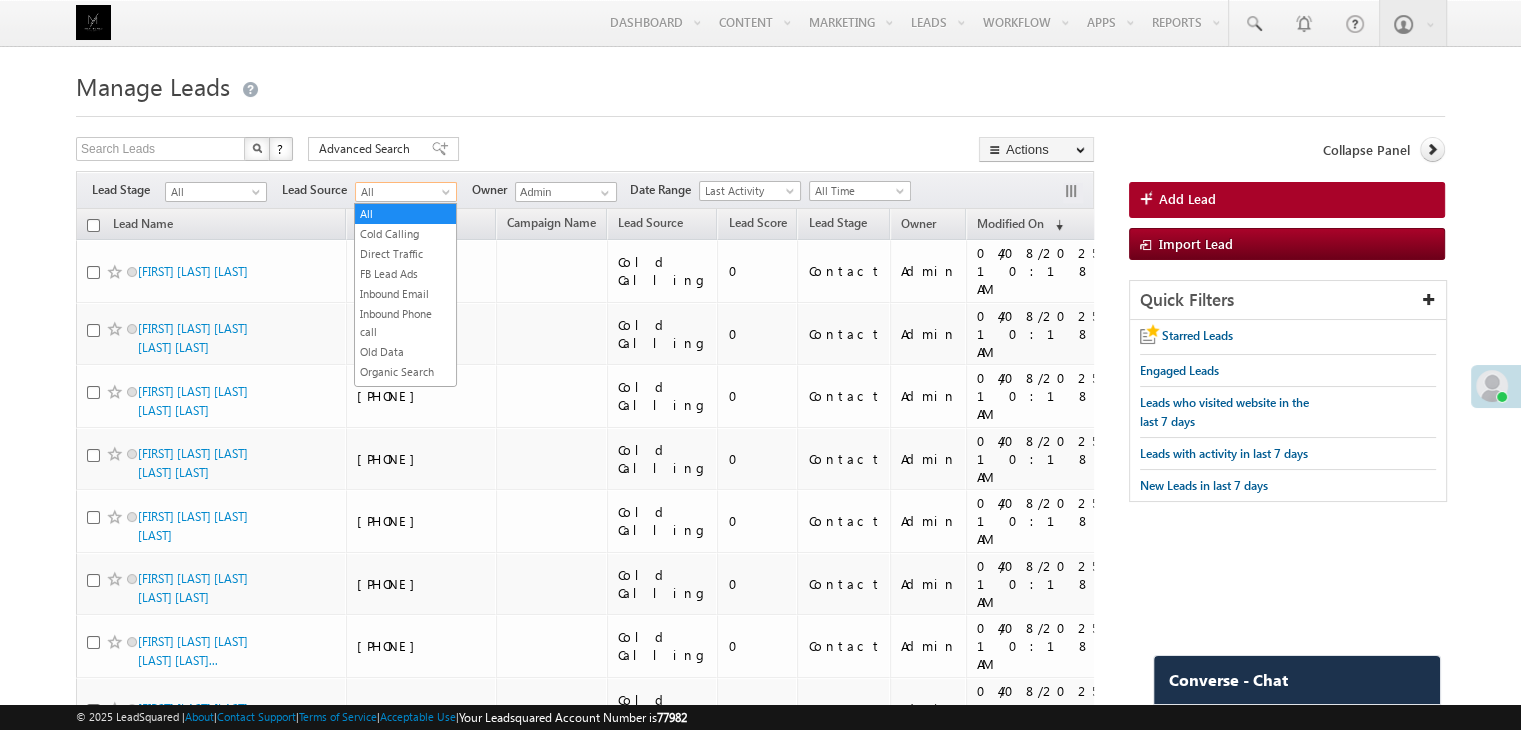 click on "All" at bounding box center [403, 192] 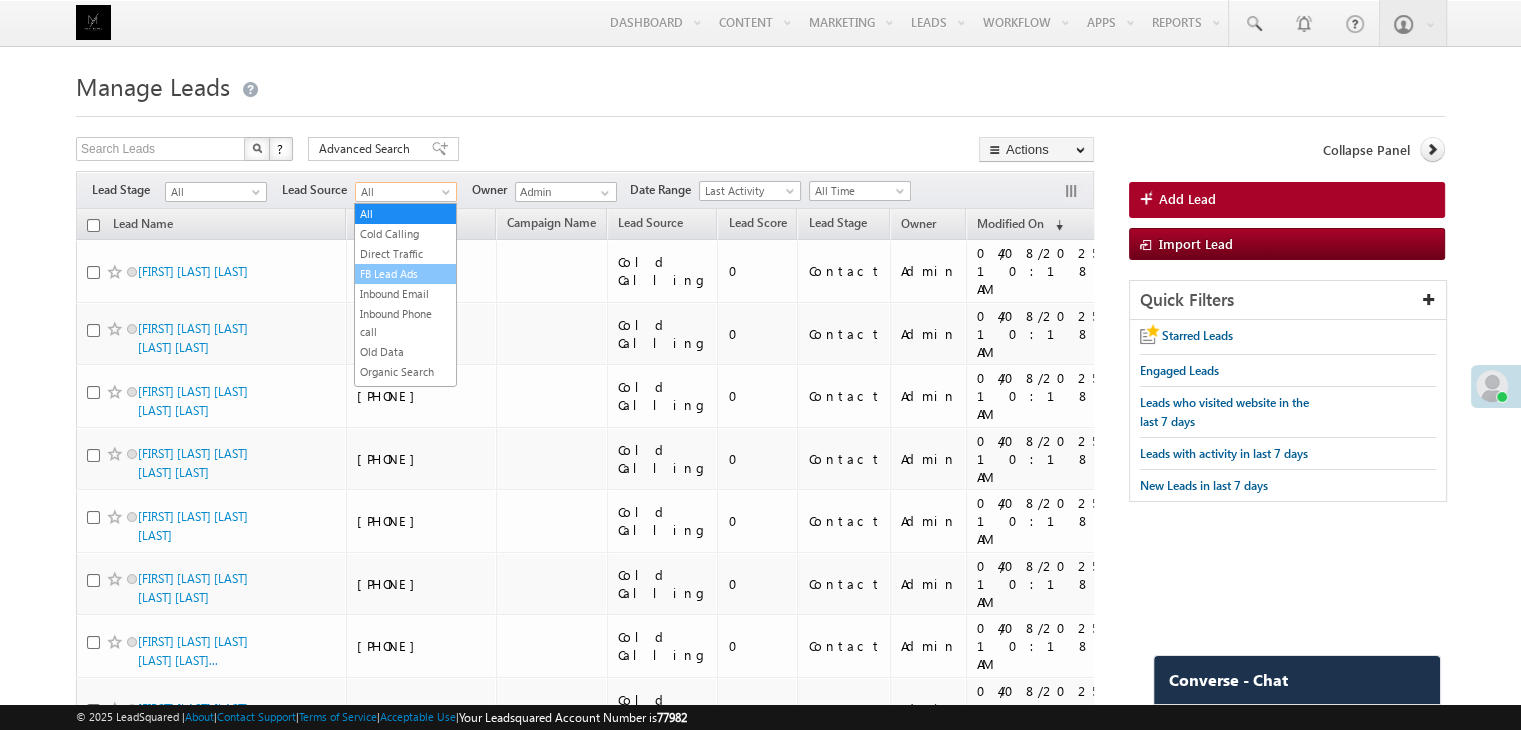 click on "FB Lead Ads" at bounding box center (405, 274) 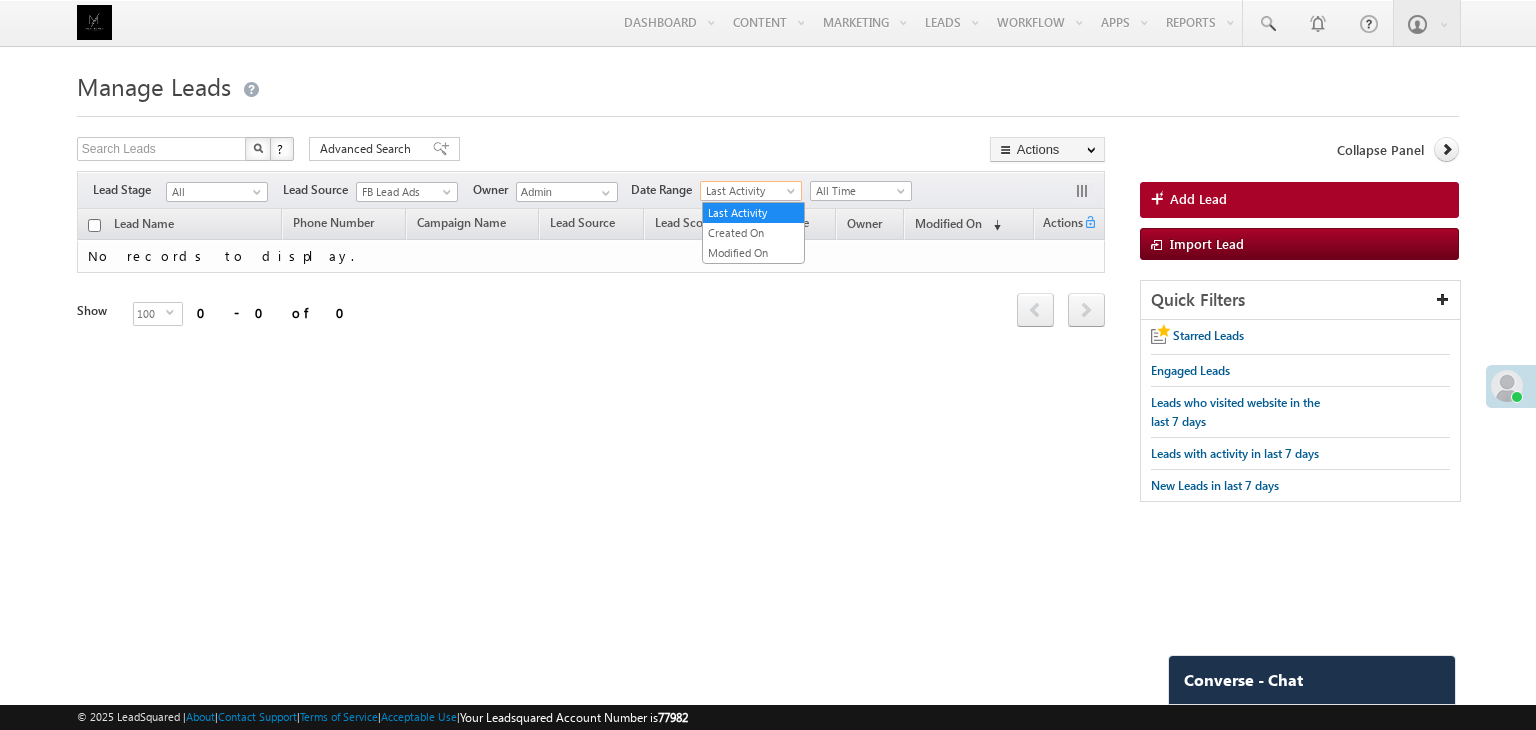click on "Last Activity" at bounding box center [748, 191] 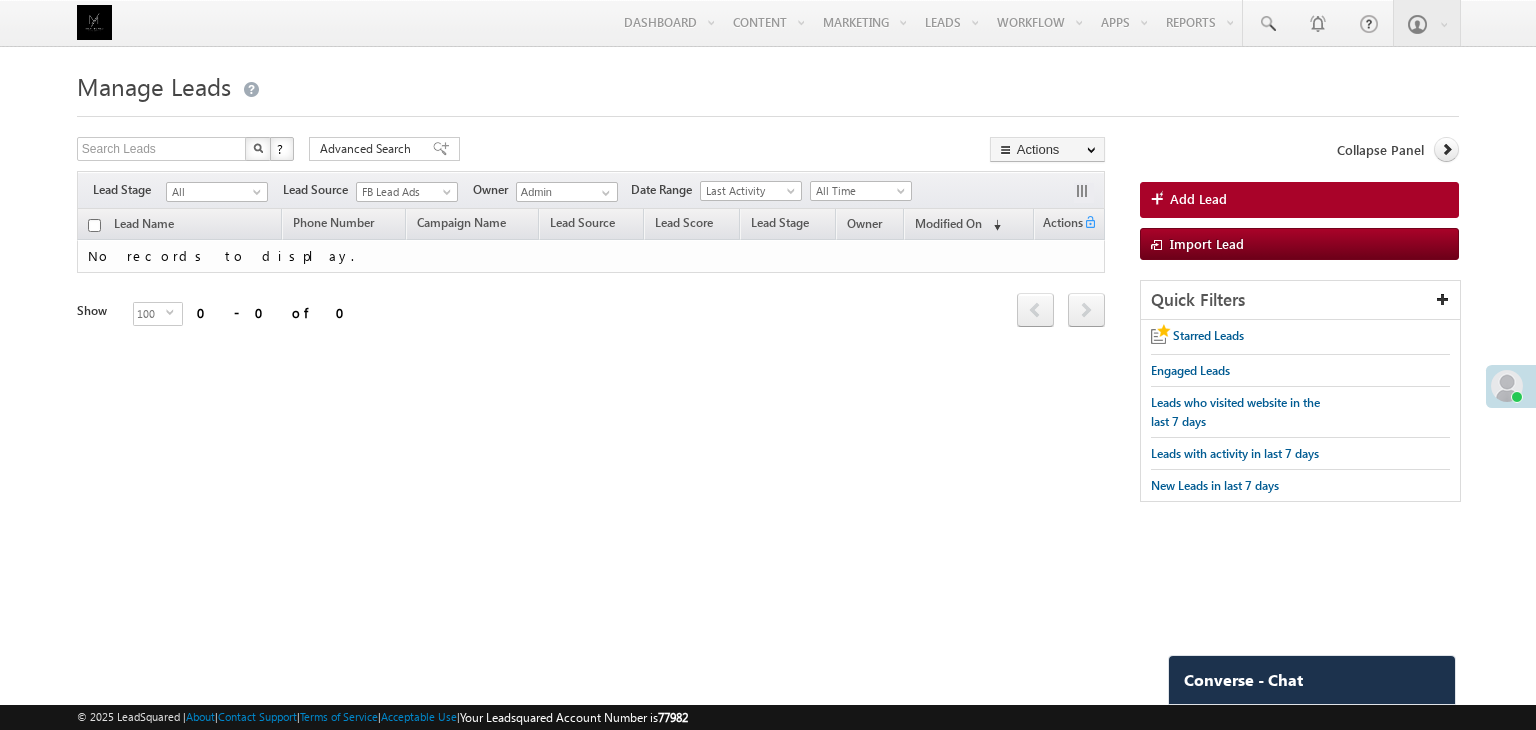 click on "Last Activity" at bounding box center (748, 191) 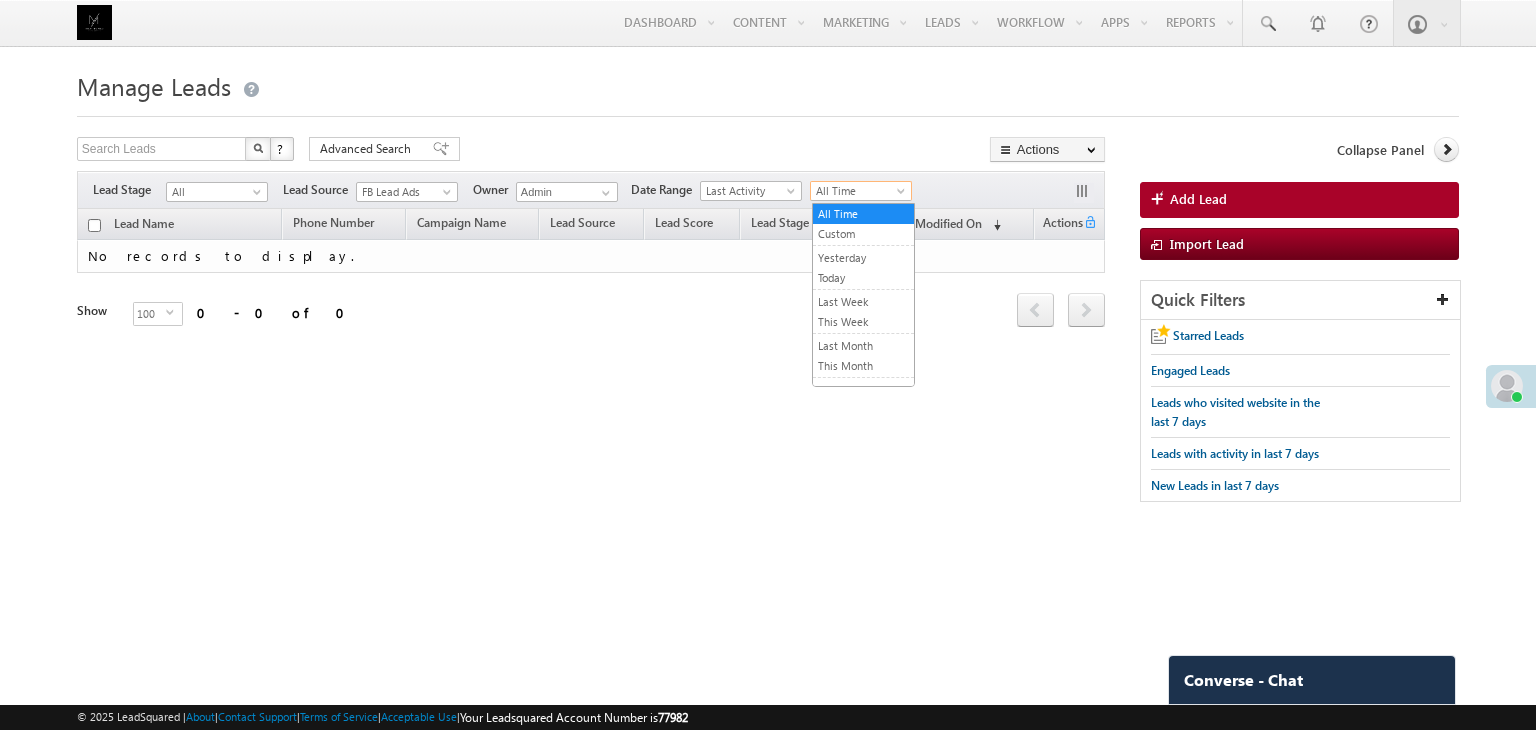 click at bounding box center (903, 195) 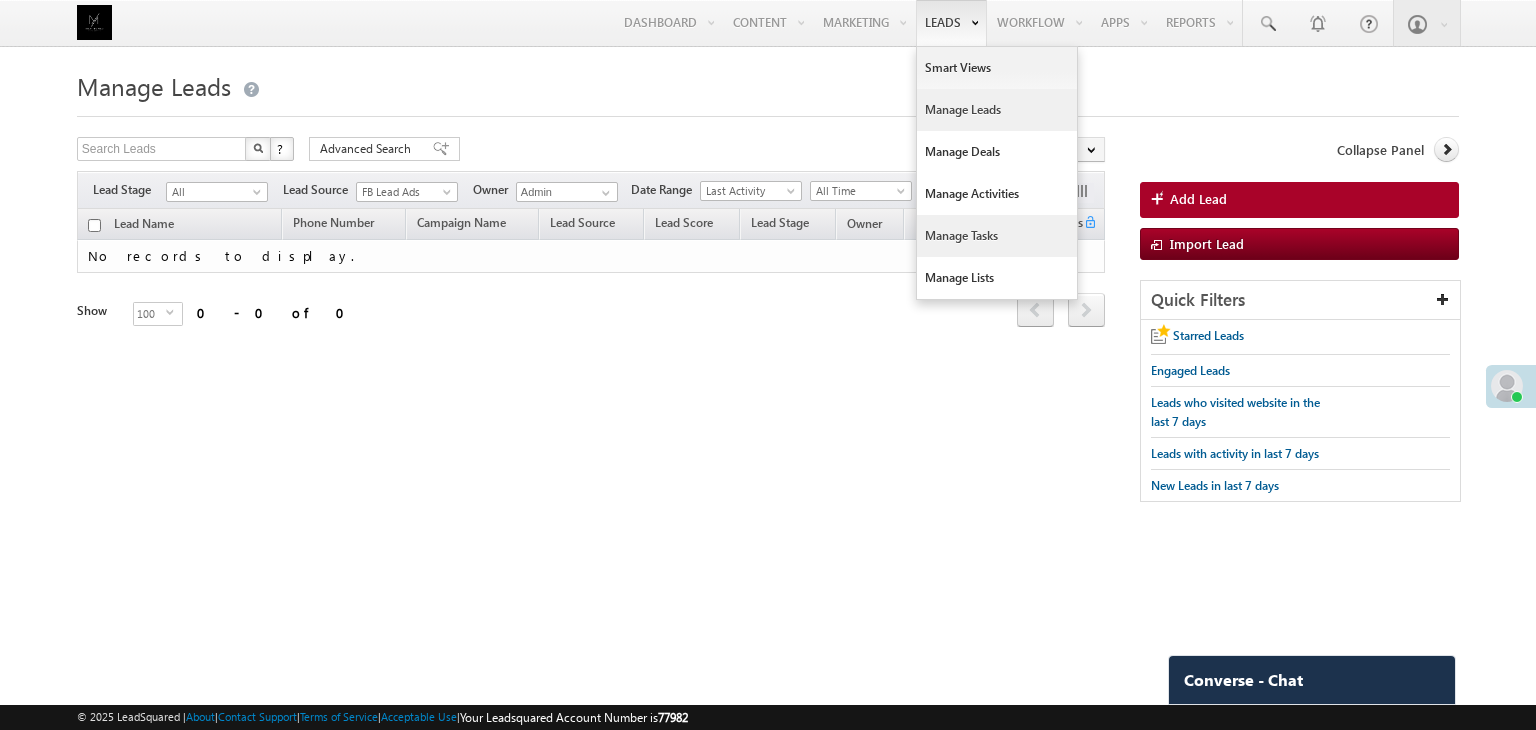 click on "Manage Tasks" at bounding box center [997, 236] 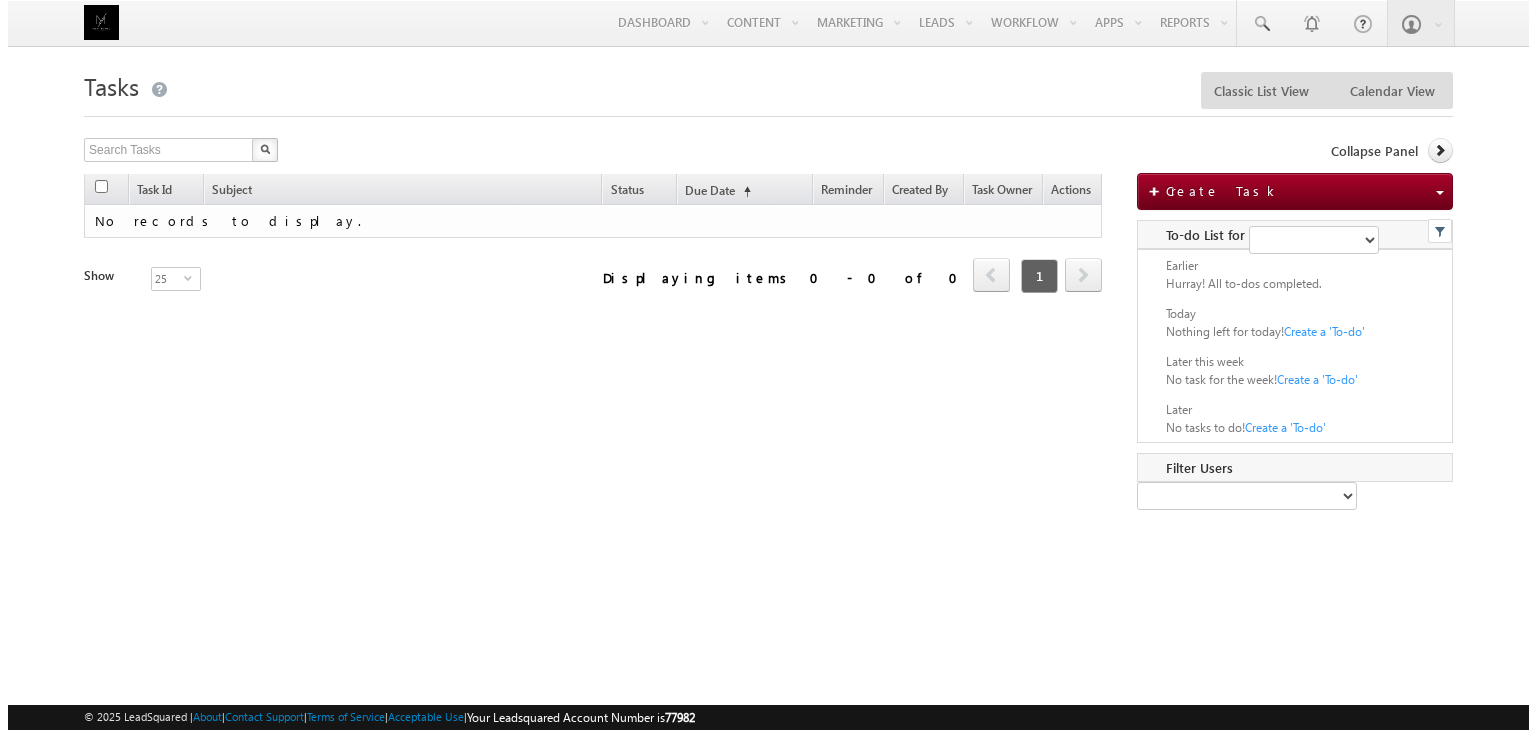 scroll, scrollTop: 0, scrollLeft: 0, axis: both 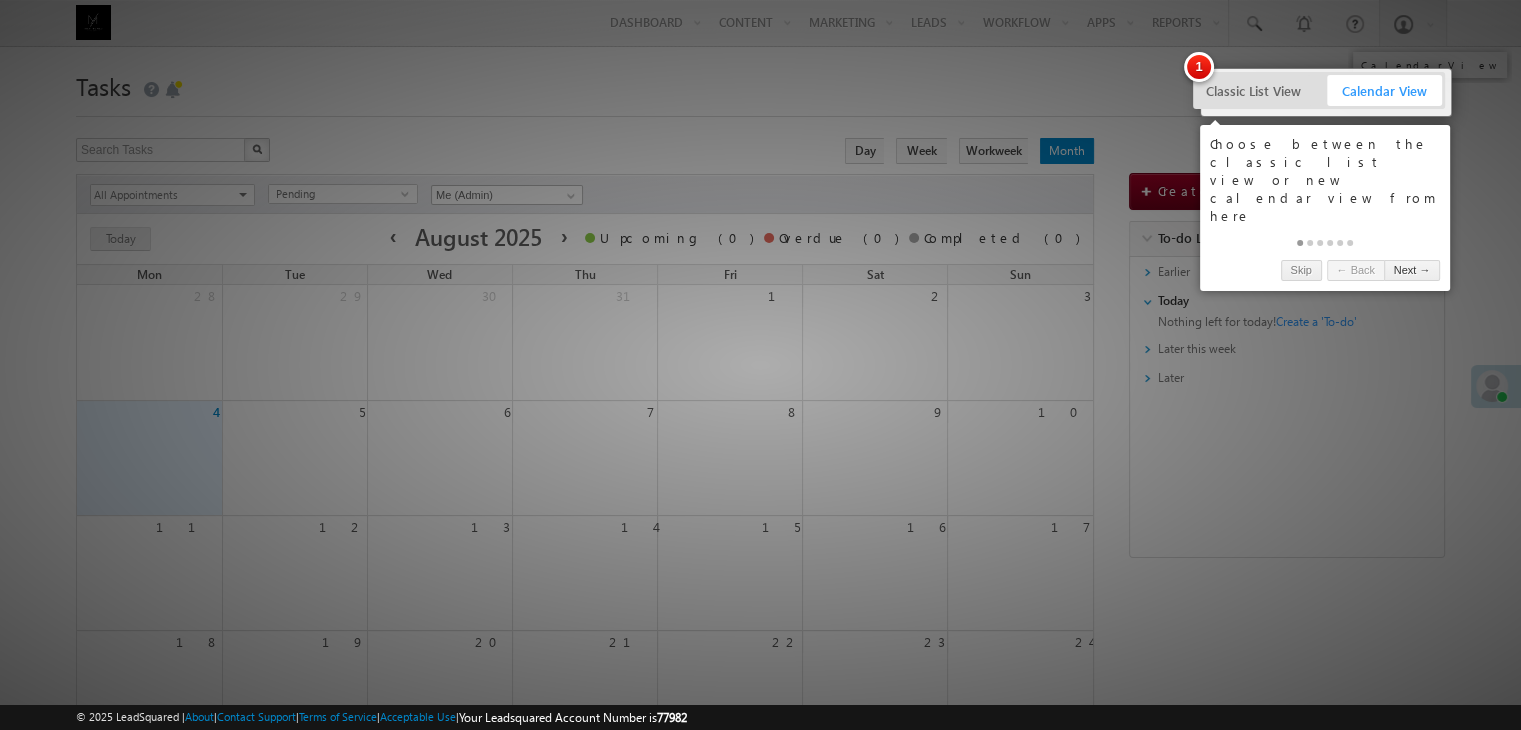 click at bounding box center (760, 365) 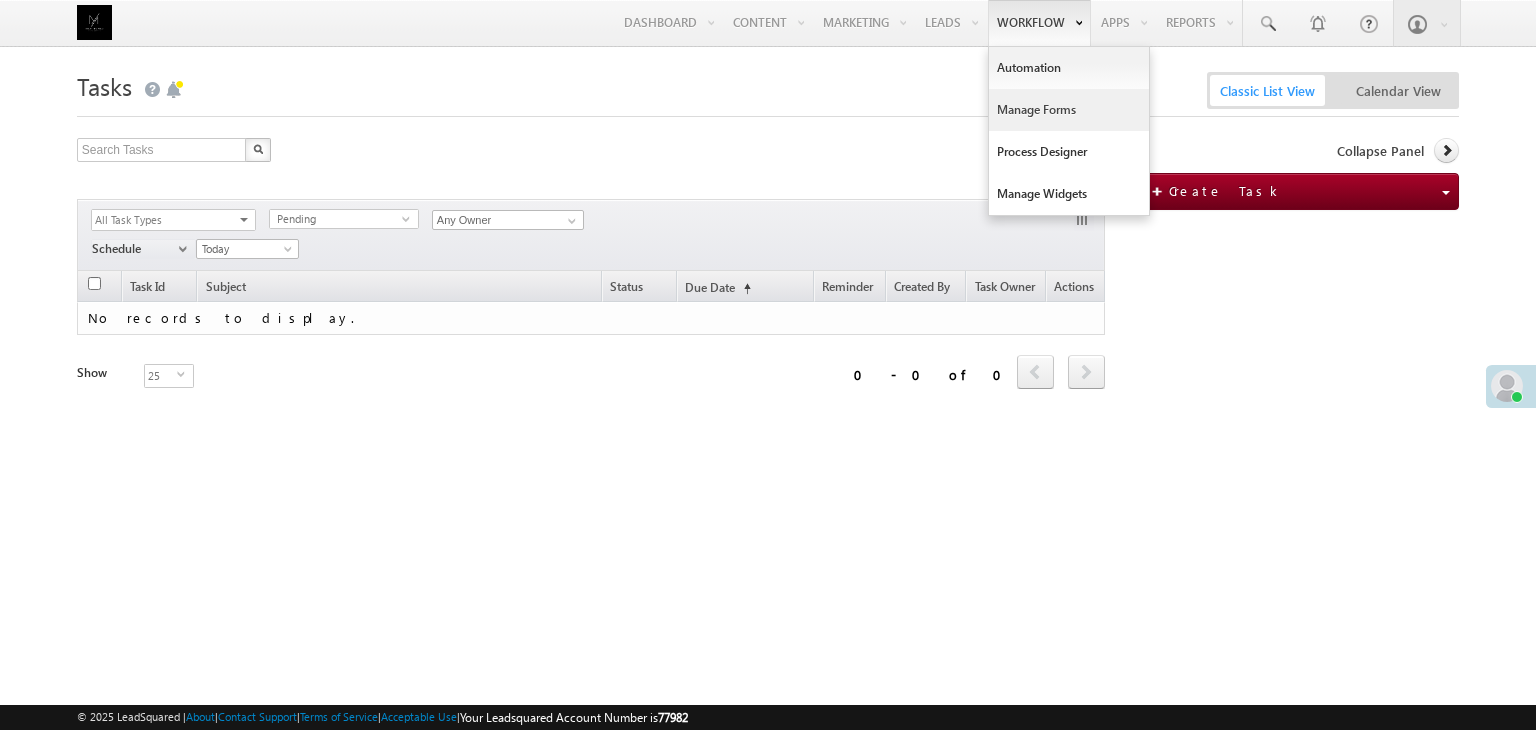 click on "Manage Forms" at bounding box center (1069, 110) 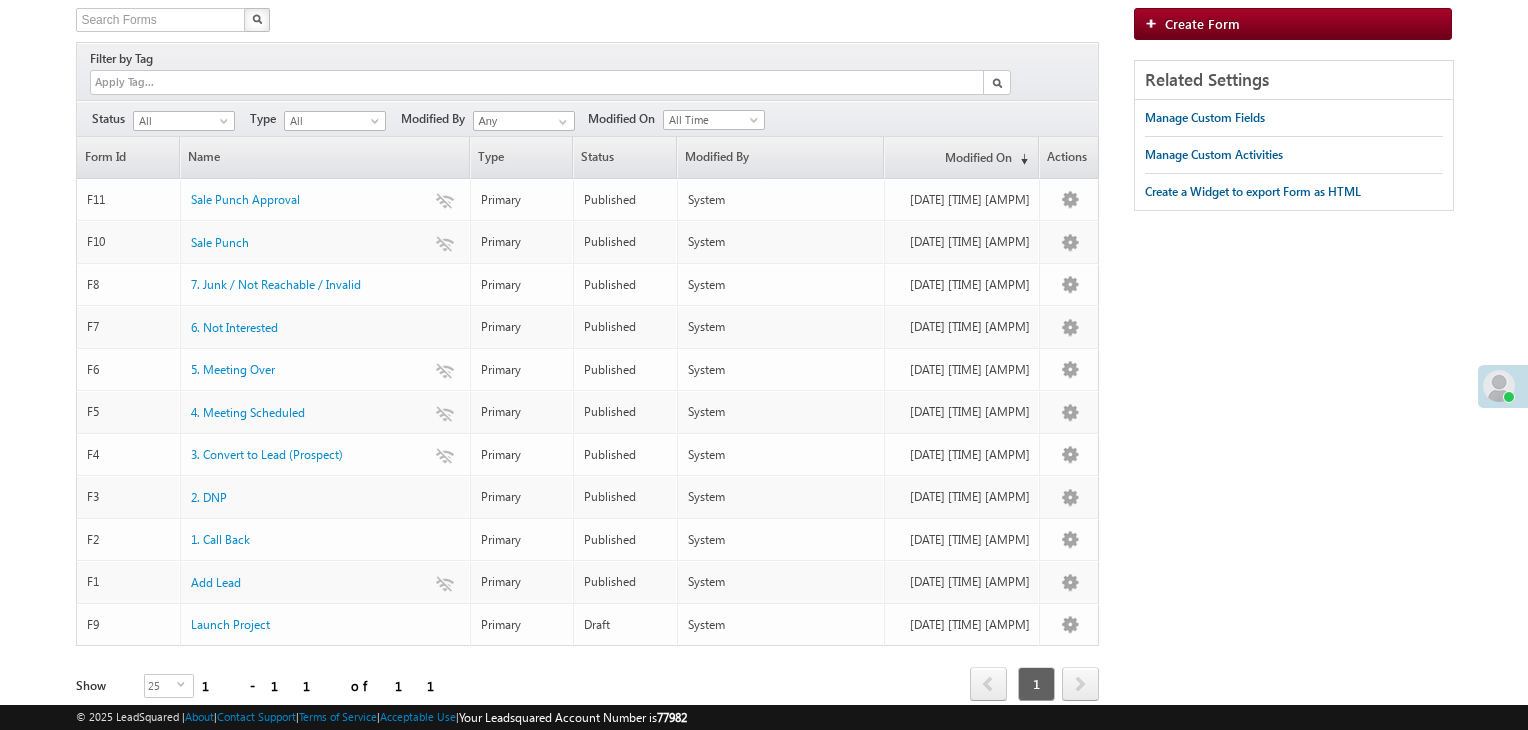 scroll, scrollTop: 0, scrollLeft: 0, axis: both 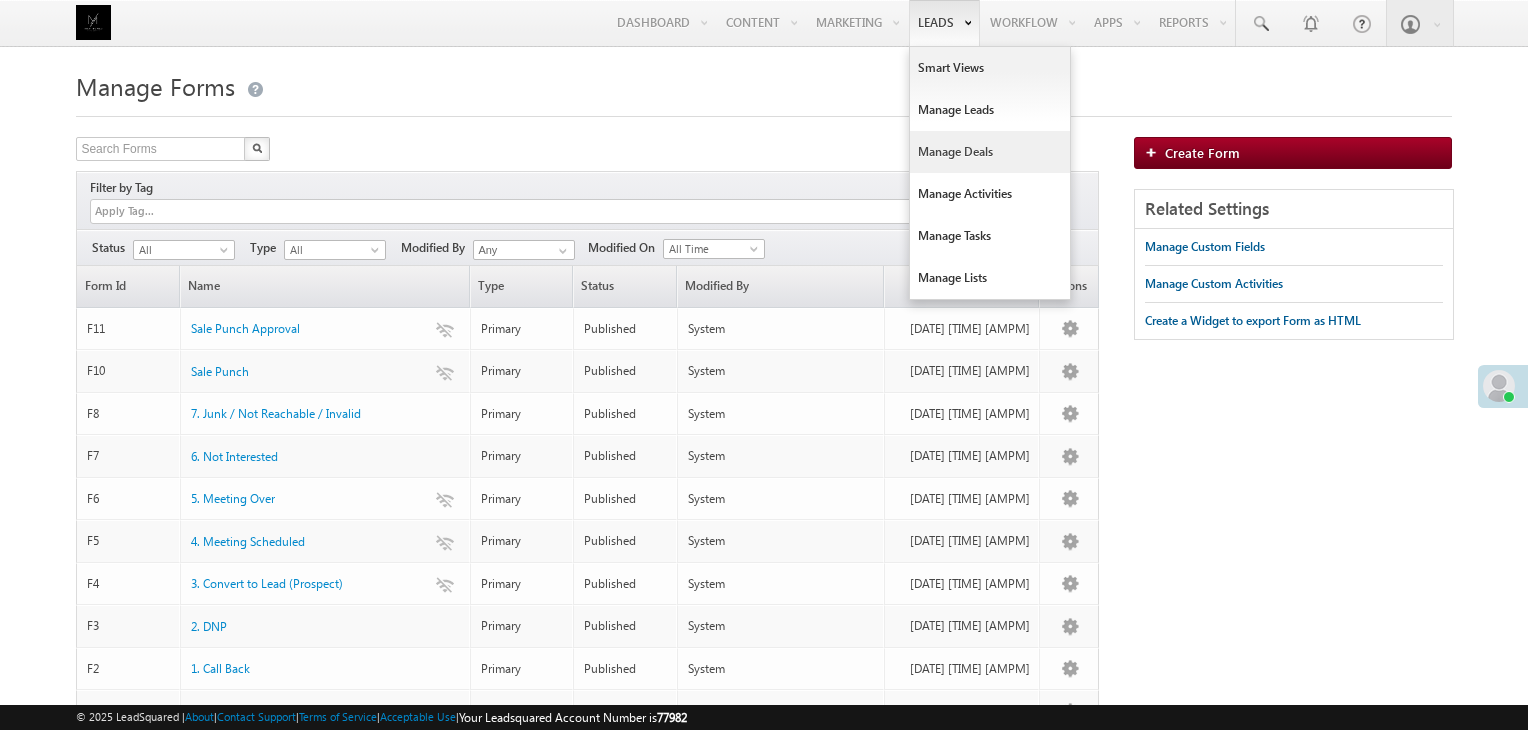 click on "Manage Deals" at bounding box center (990, 152) 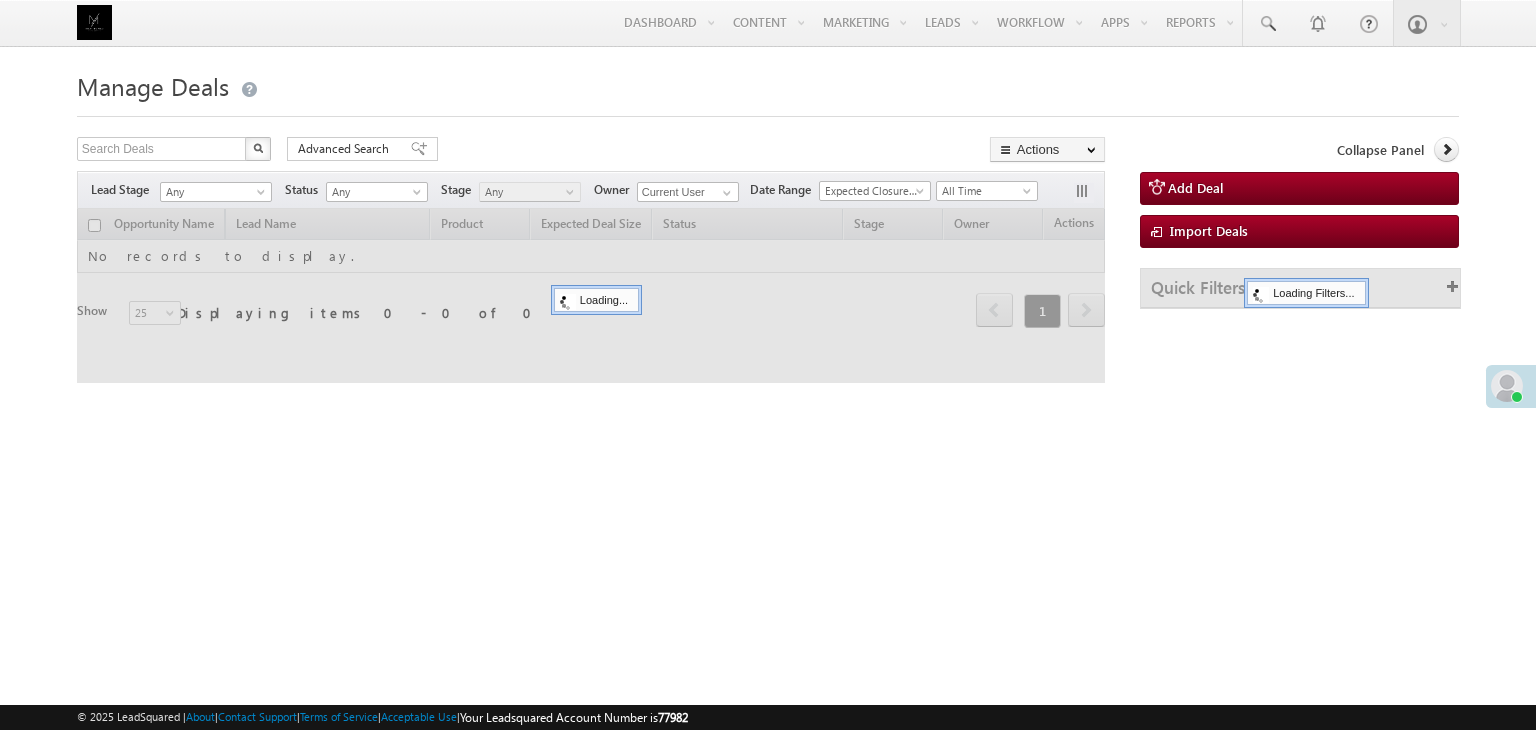 scroll, scrollTop: 0, scrollLeft: 0, axis: both 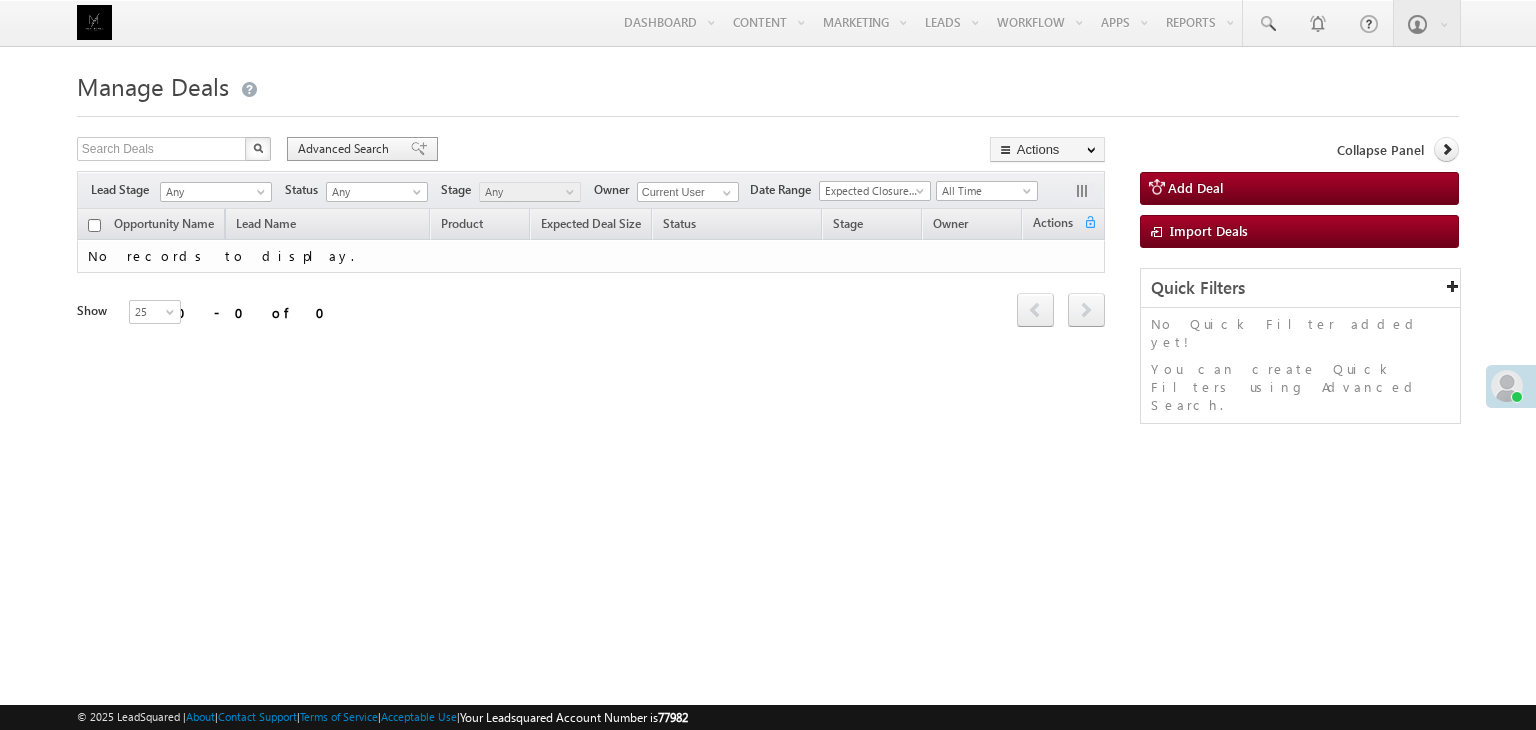 click on "Advanced Search" at bounding box center (346, 149) 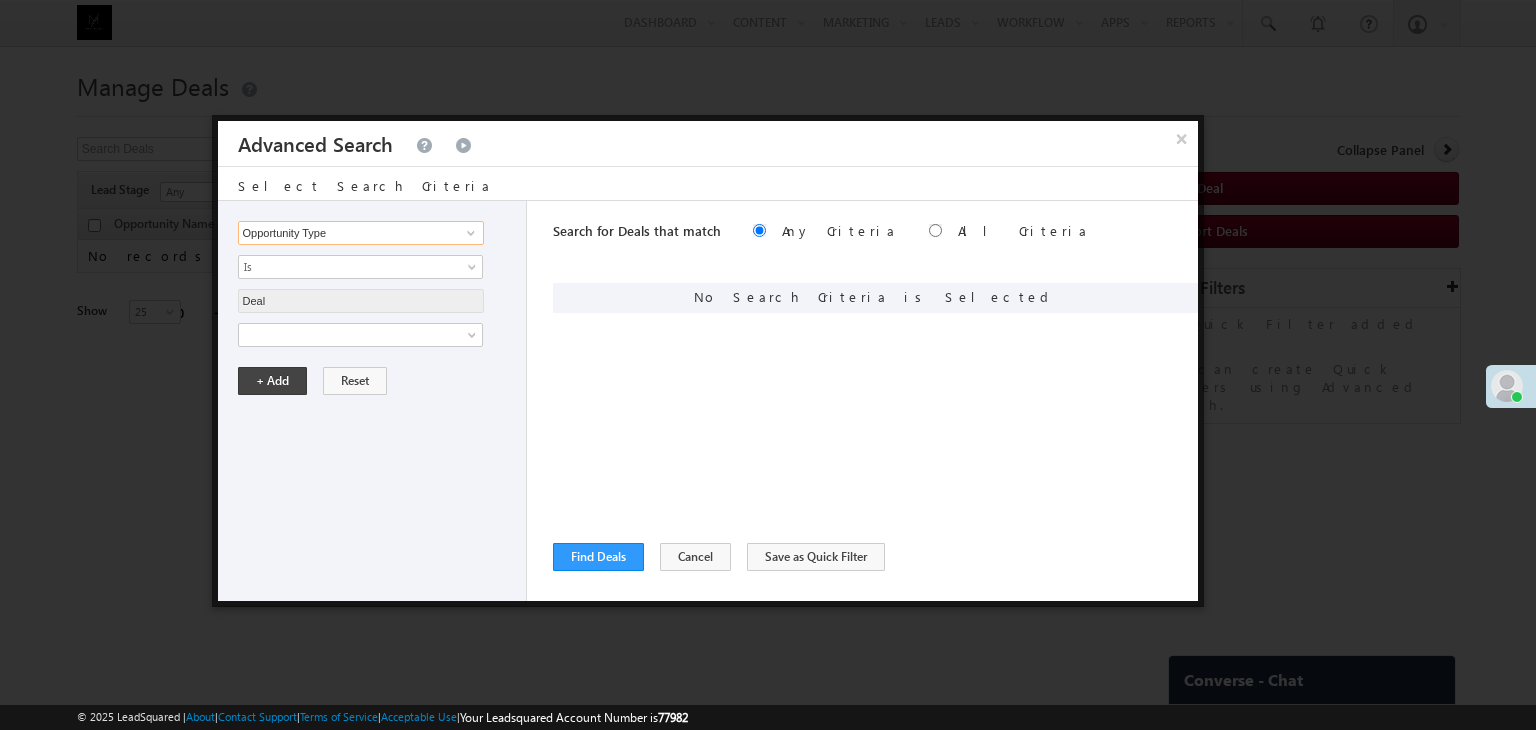 click on "Opportunity Type" at bounding box center (361, 233) 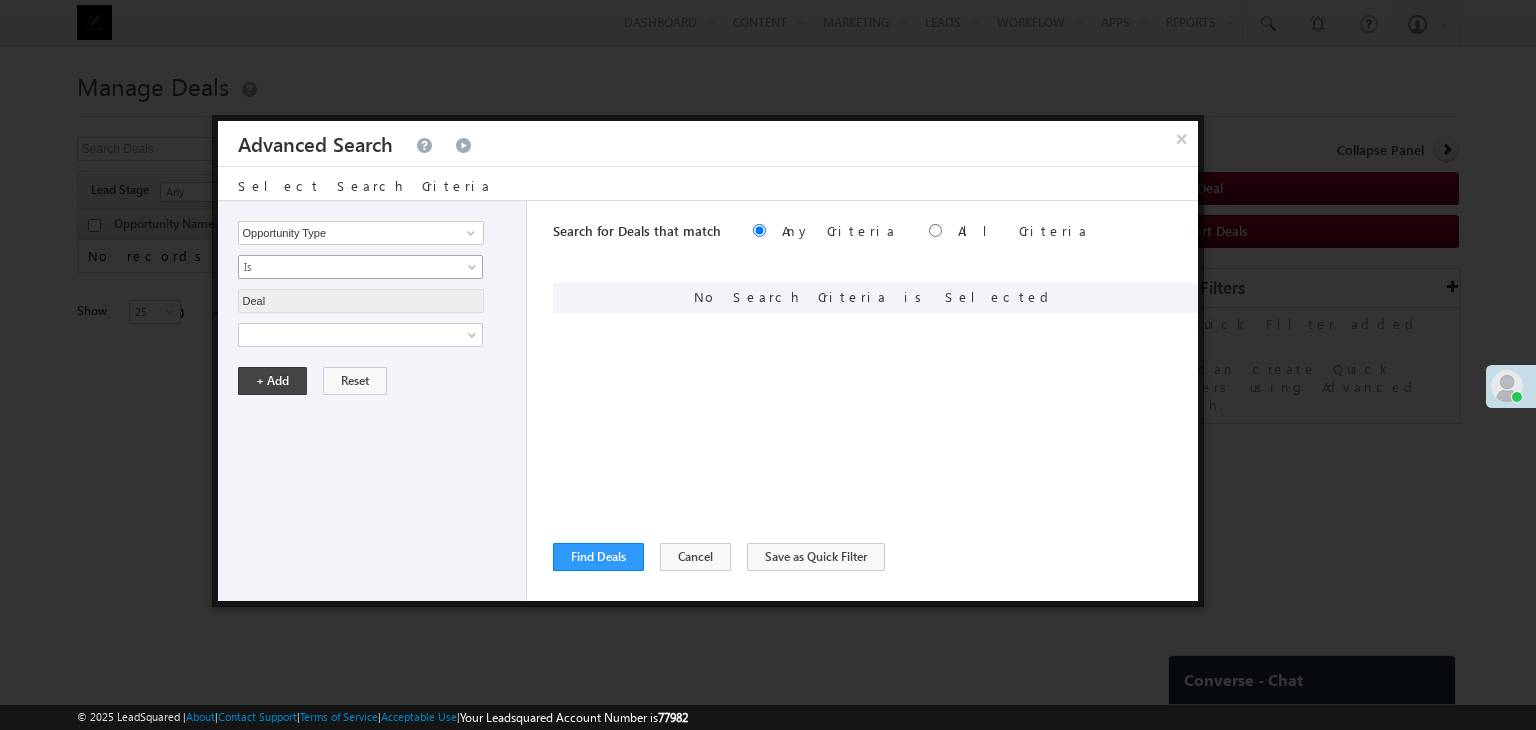 click on "Is" at bounding box center [347, 267] 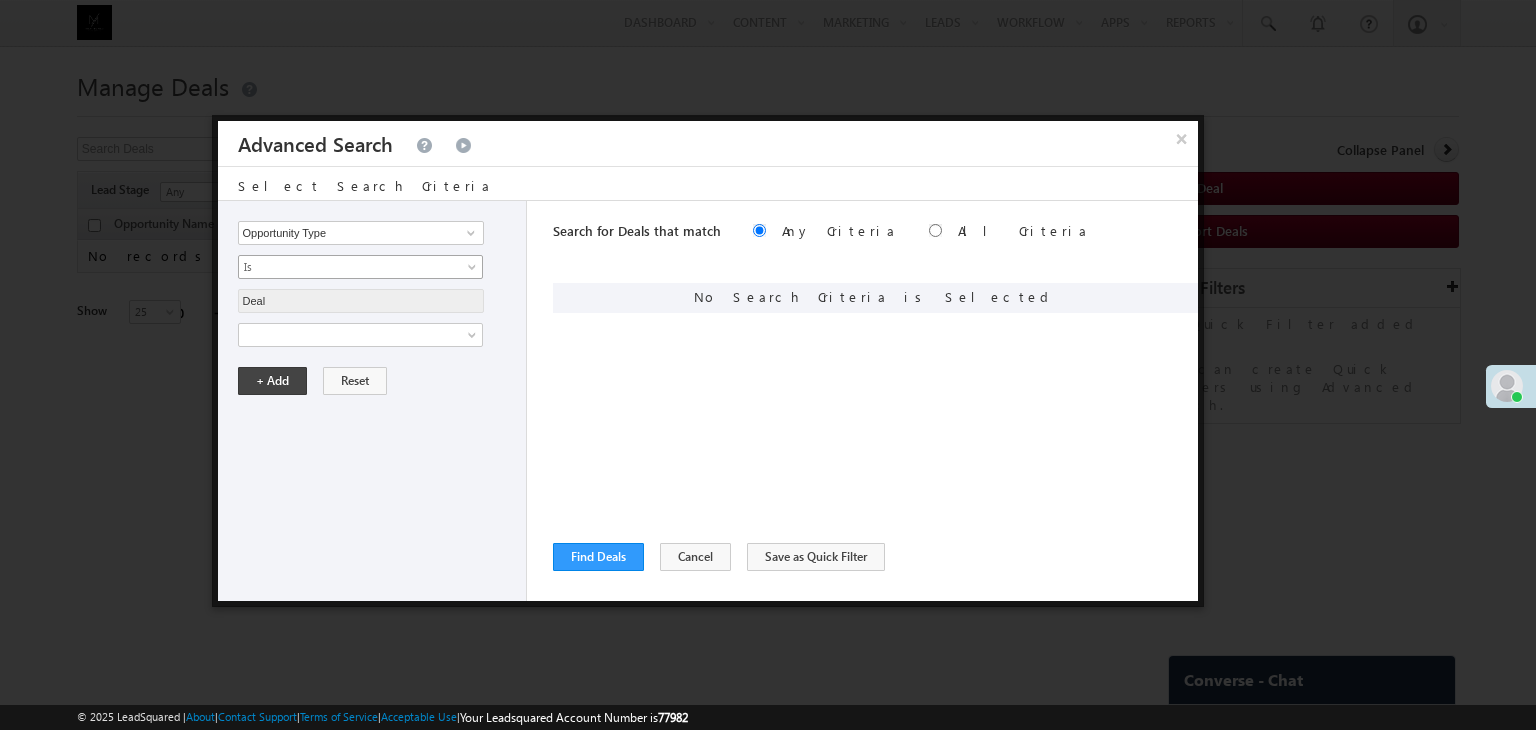 click on "Is" at bounding box center (347, 267) 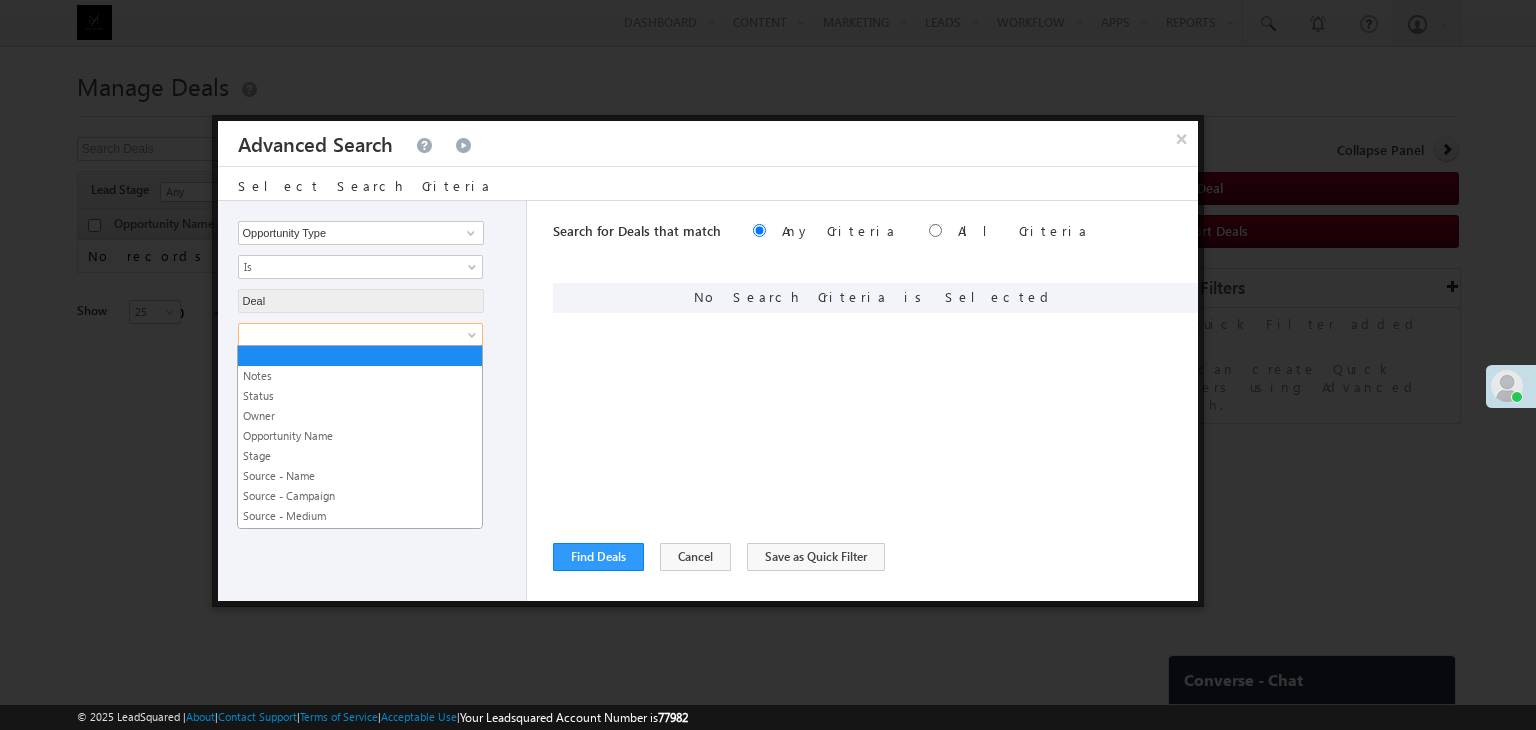 click at bounding box center [347, 335] 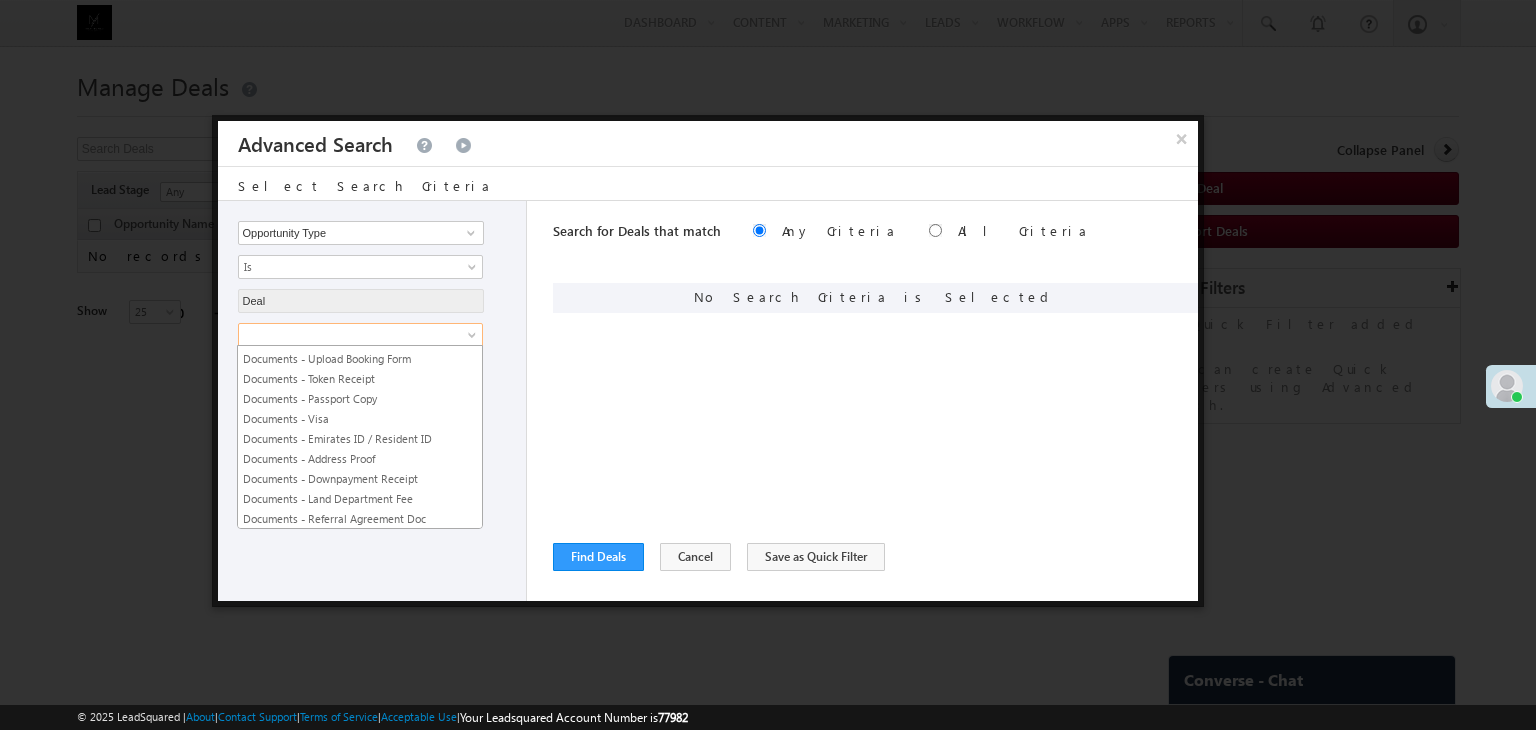 scroll, scrollTop: 778, scrollLeft: 0, axis: vertical 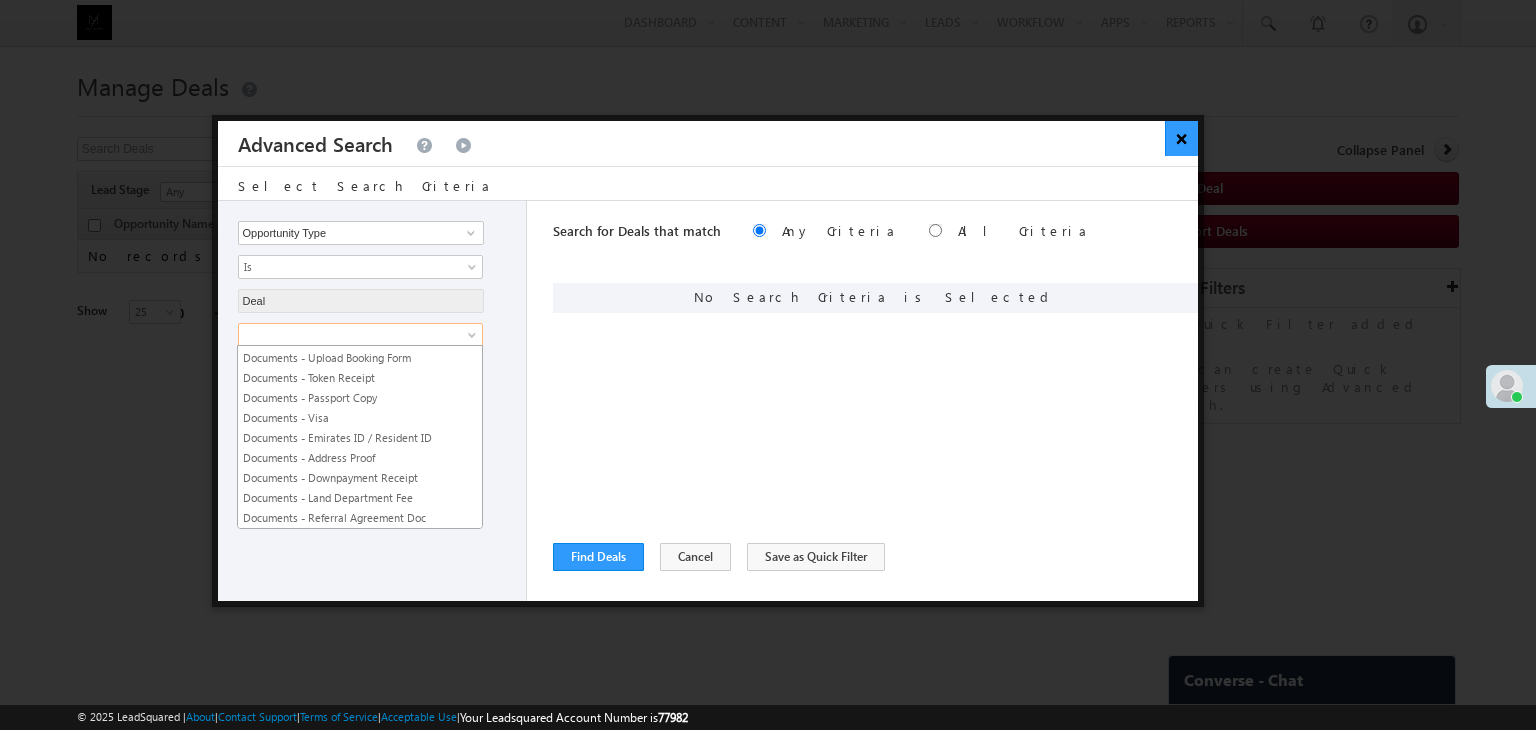 click on "×" at bounding box center [1181, 138] 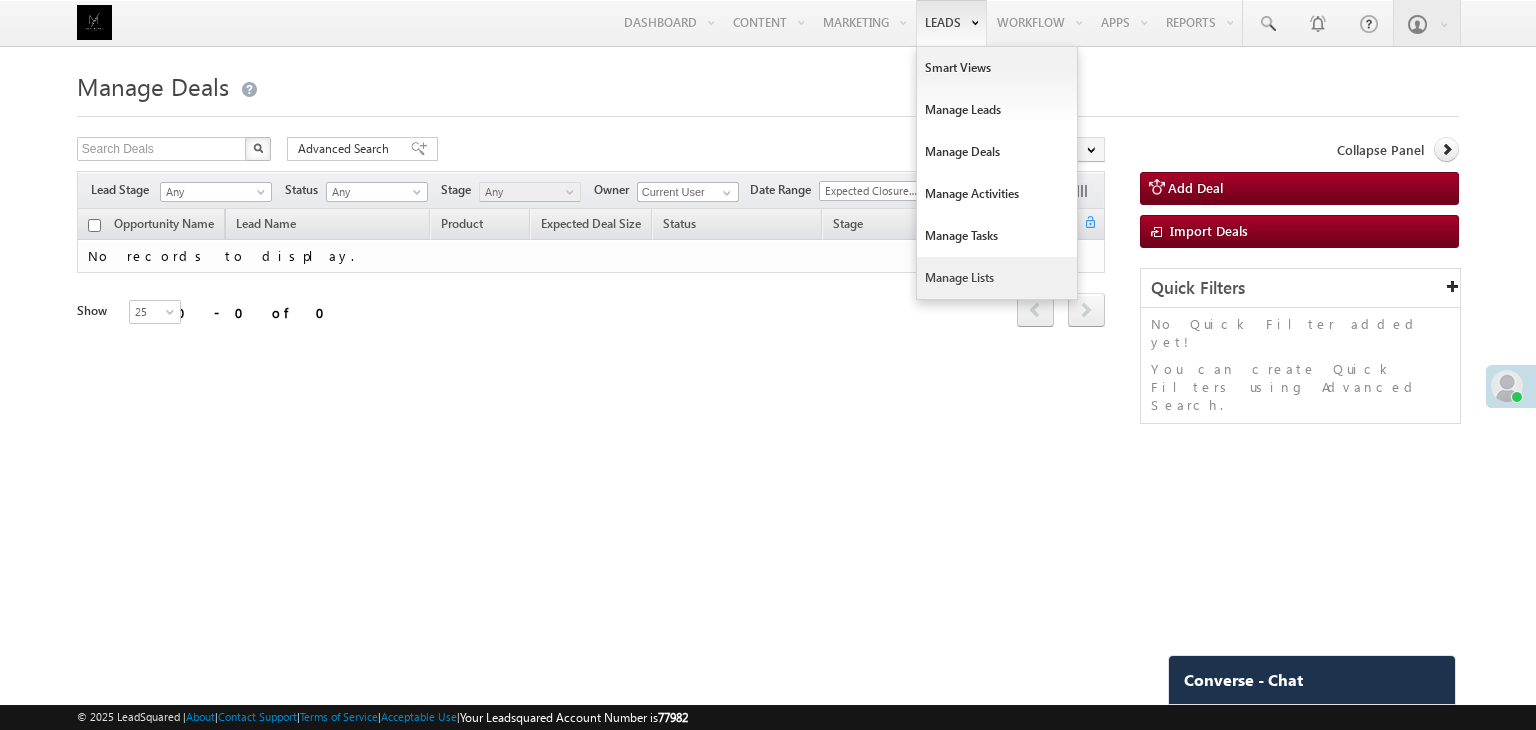 click on "Manage Lists" at bounding box center (997, 278) 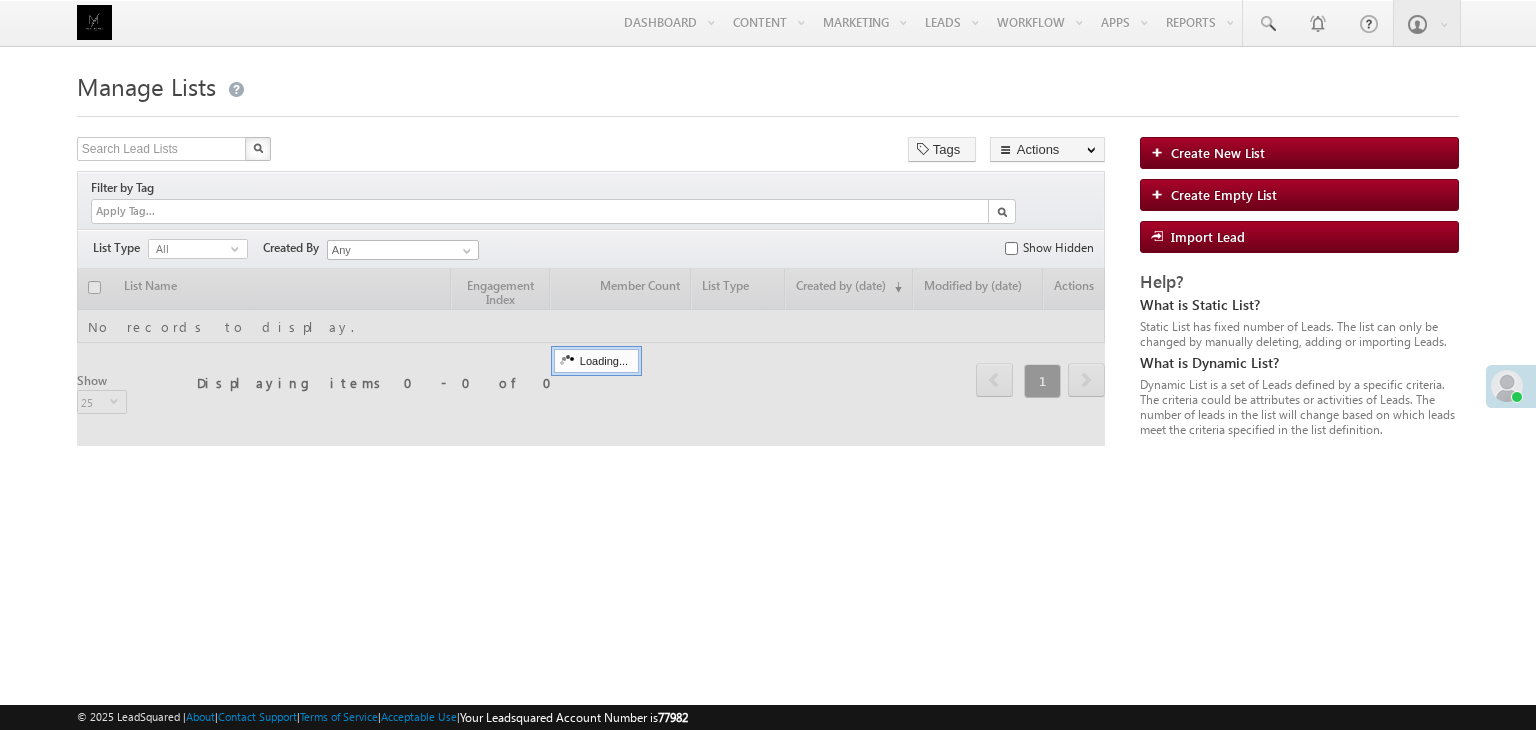 scroll, scrollTop: 0, scrollLeft: 0, axis: both 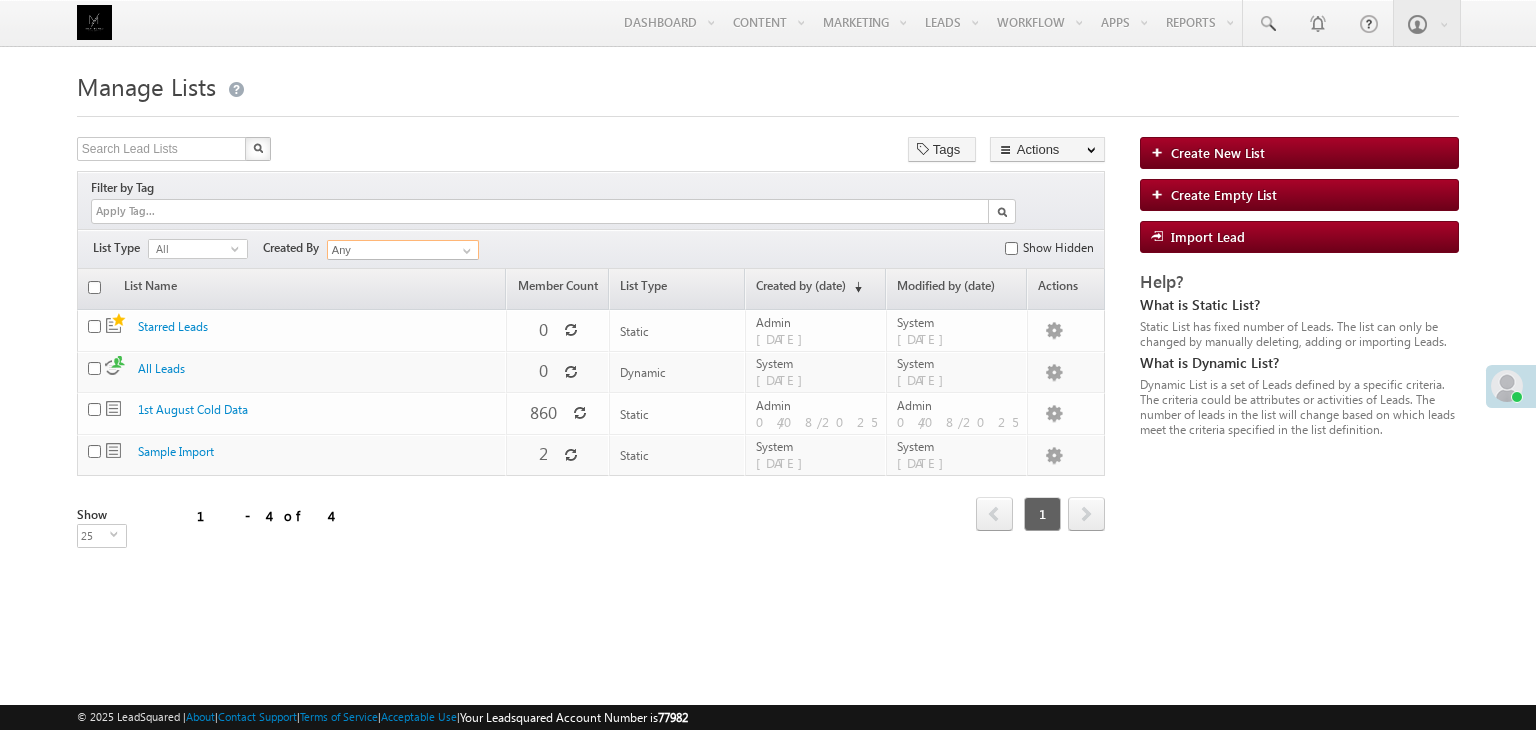 click on "Any" at bounding box center [403, 250] 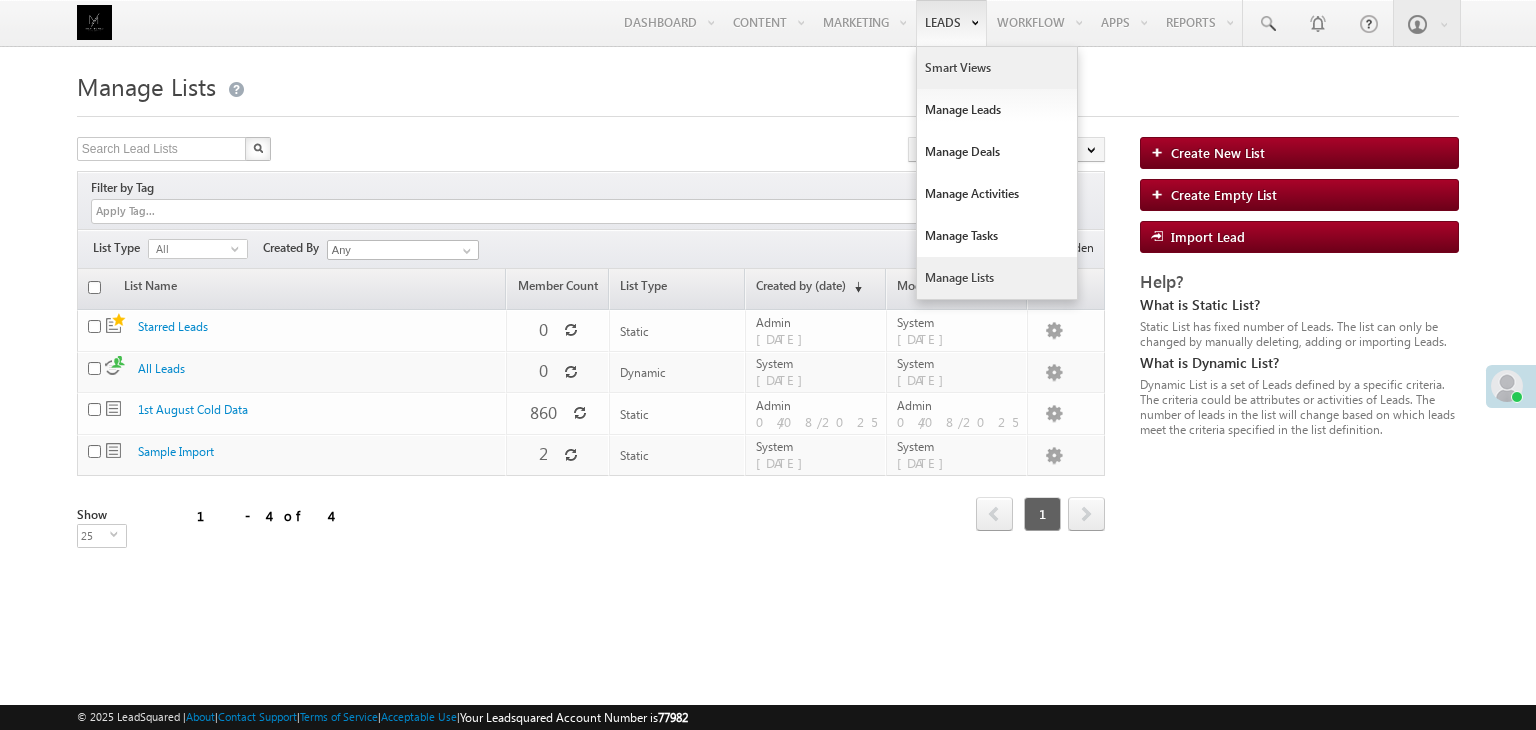 click on "Smart Views" at bounding box center [997, 68] 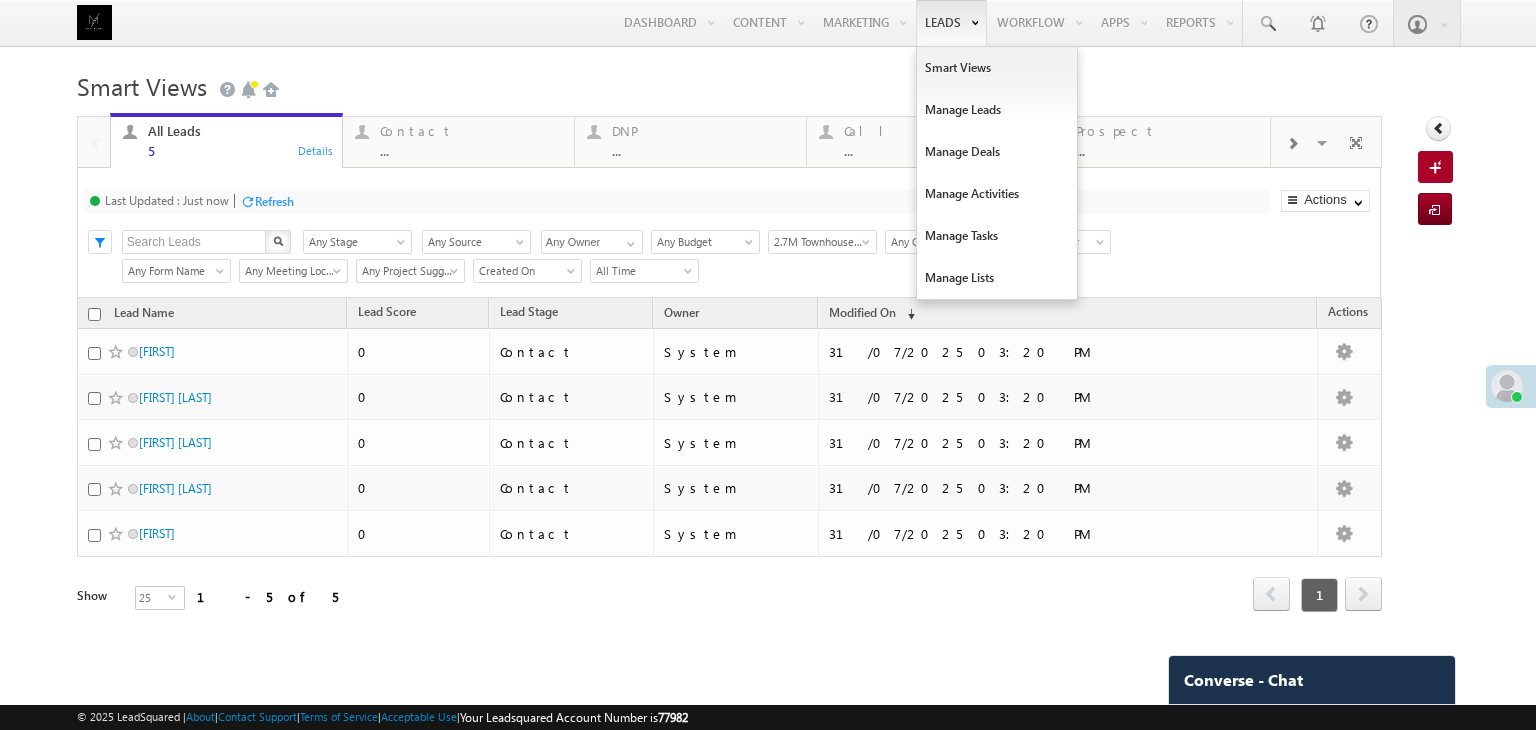 scroll, scrollTop: 0, scrollLeft: 0, axis: both 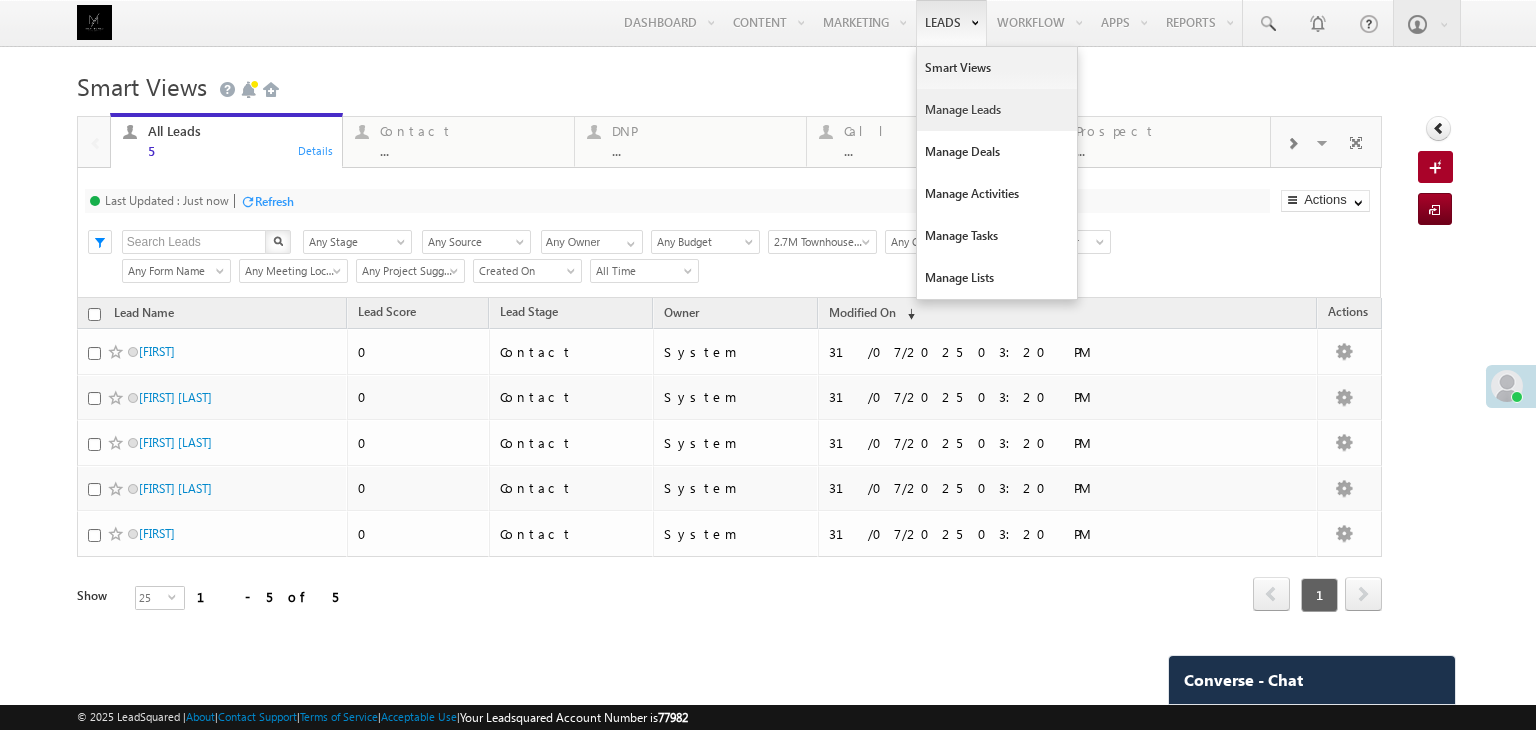 click on "Manage Leads" at bounding box center (997, 110) 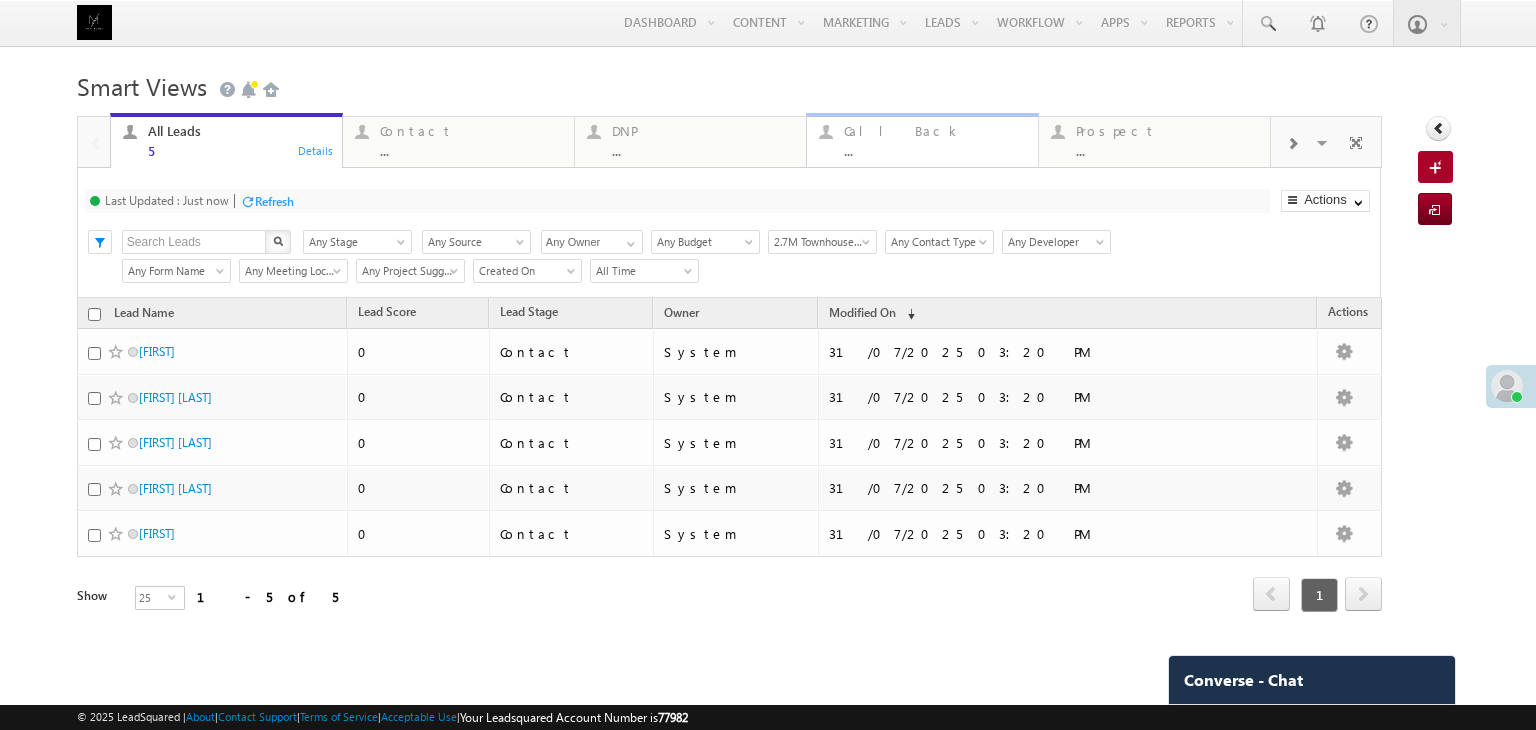 scroll, scrollTop: 0, scrollLeft: 0, axis: both 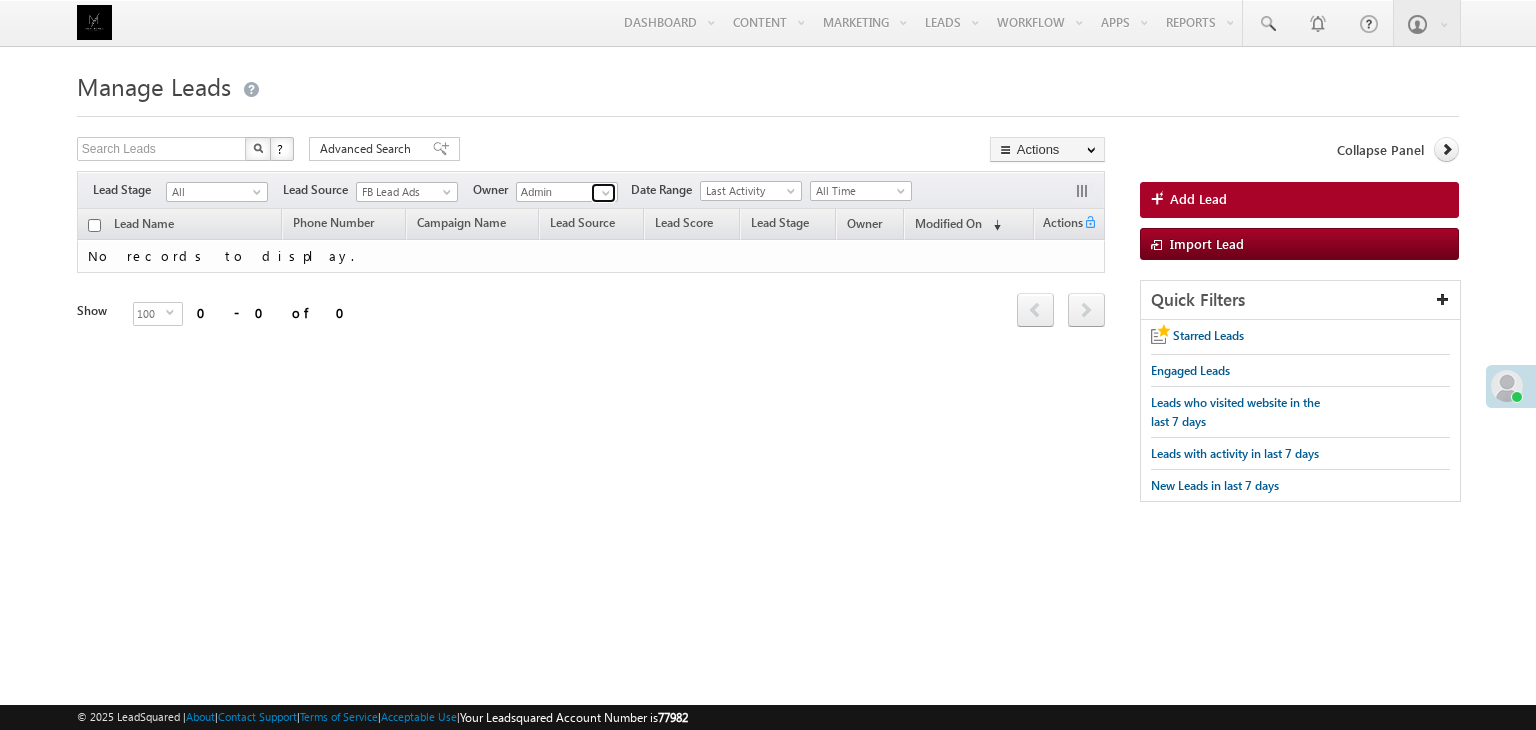 click at bounding box center (606, 193) 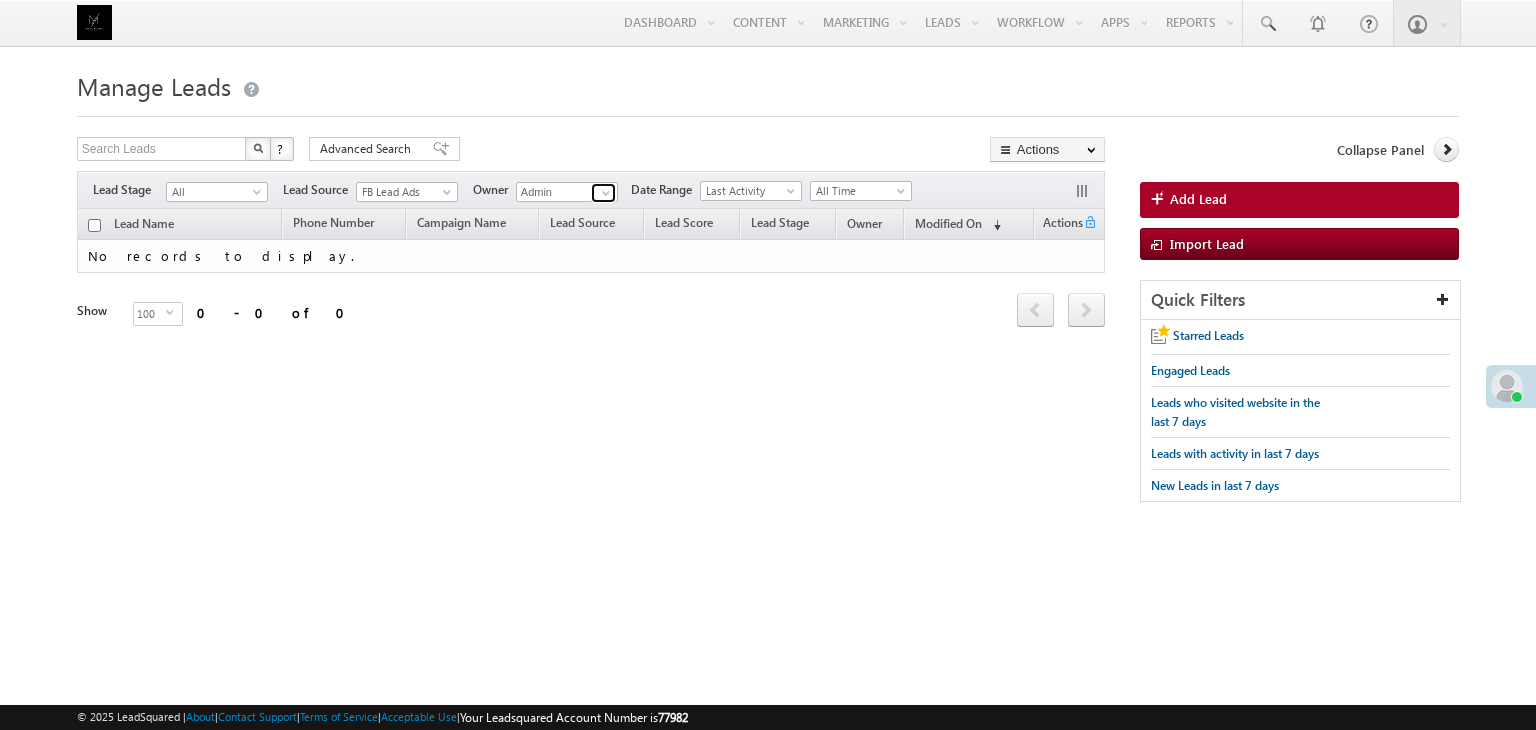 click at bounding box center (606, 193) 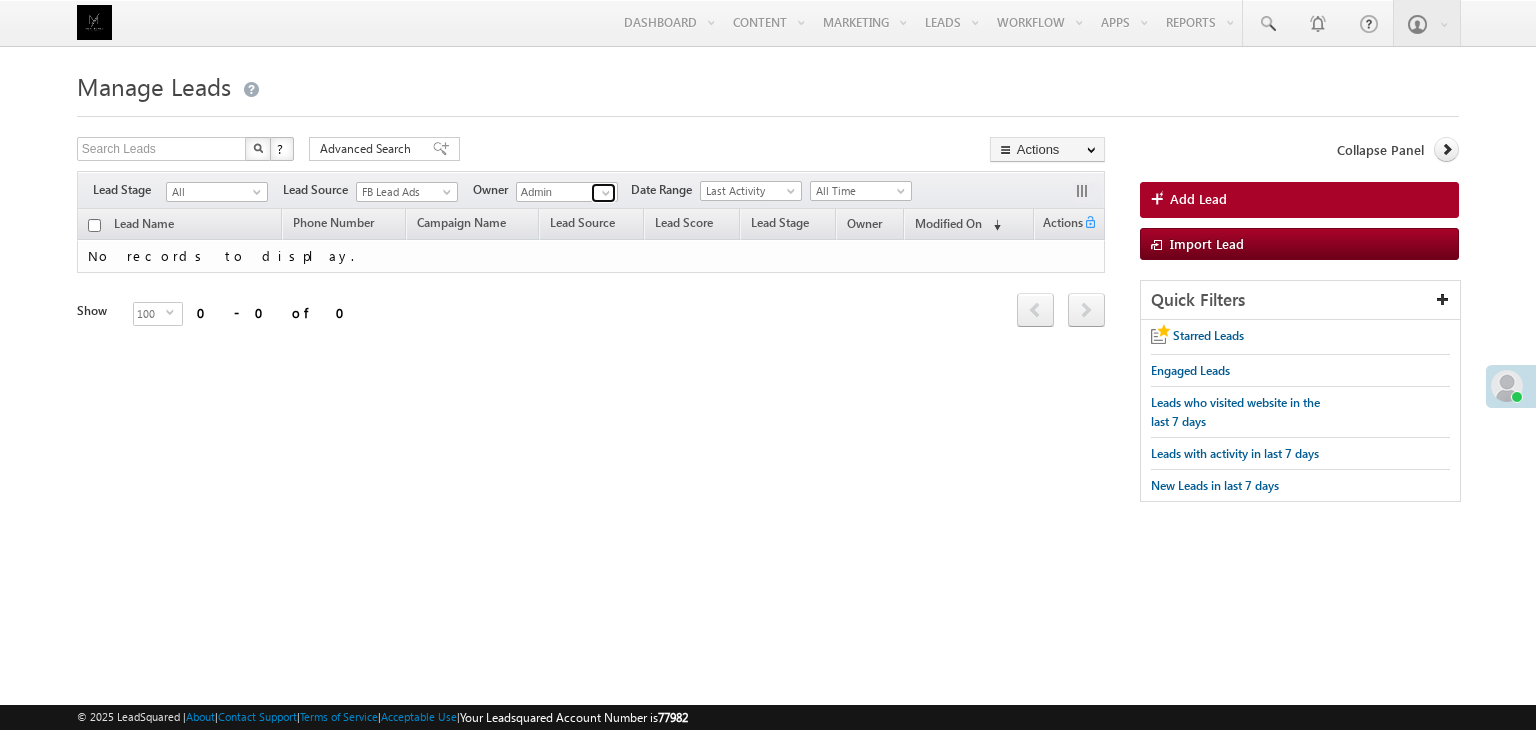 click at bounding box center [606, 193] 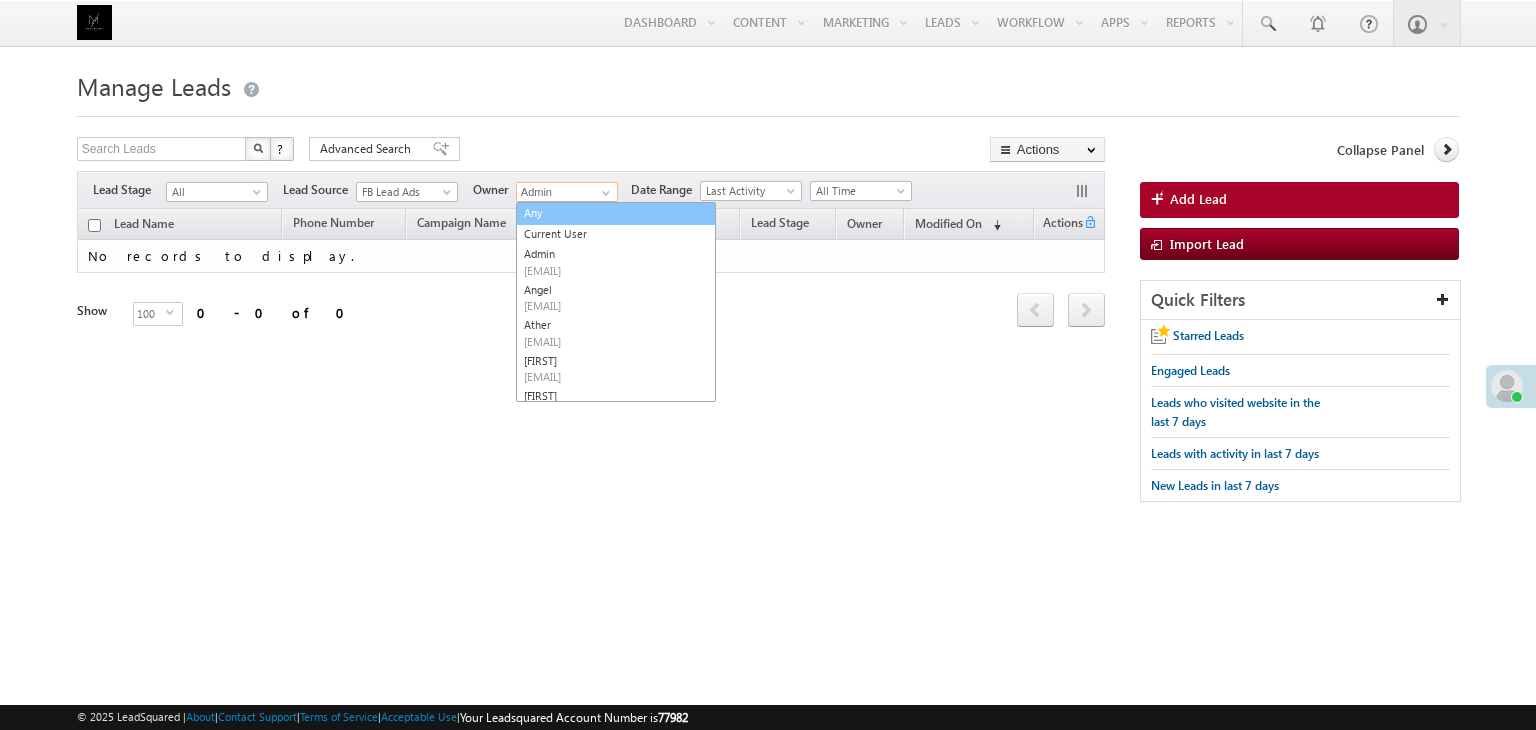 click on "Any" at bounding box center [616, 213] 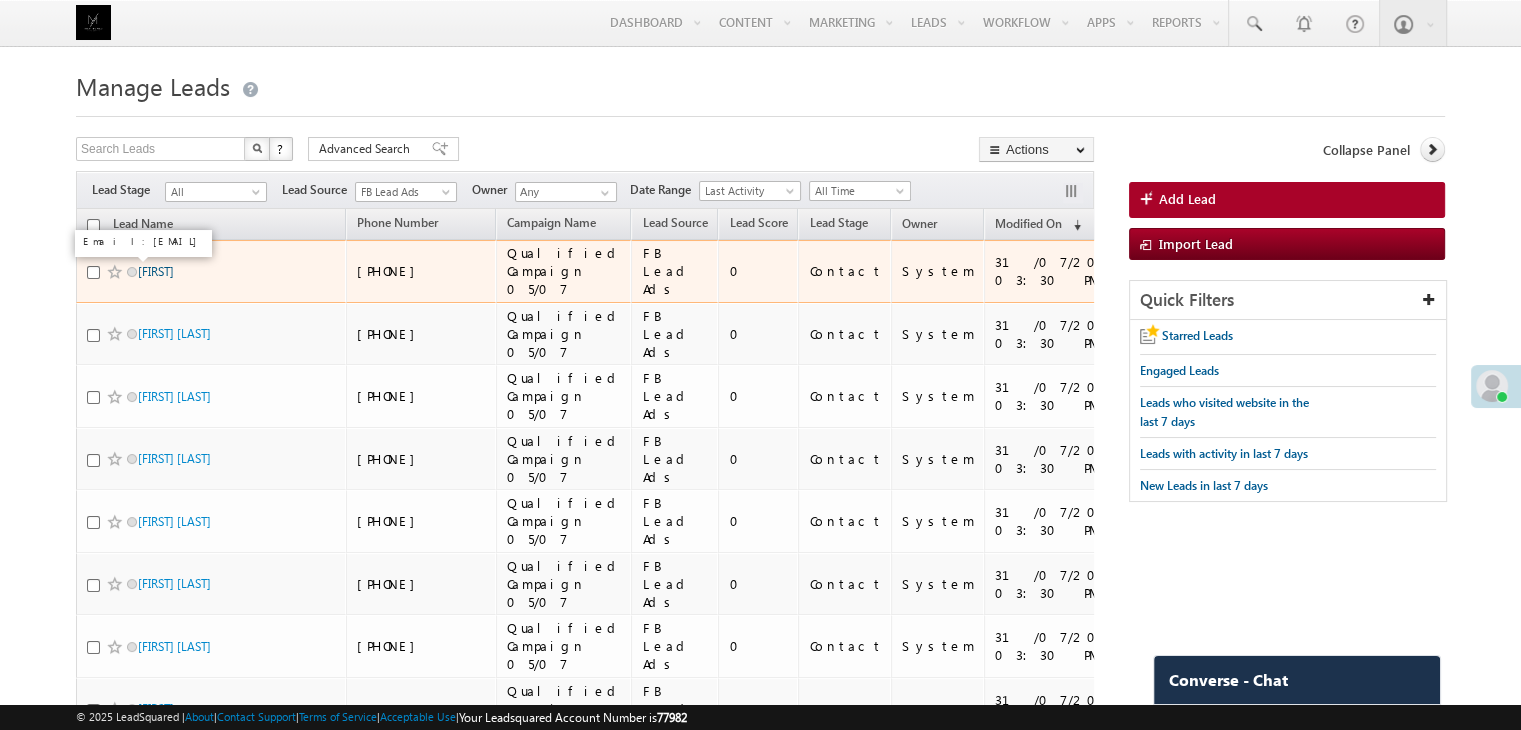 click on "[FIRST]" at bounding box center (156, 271) 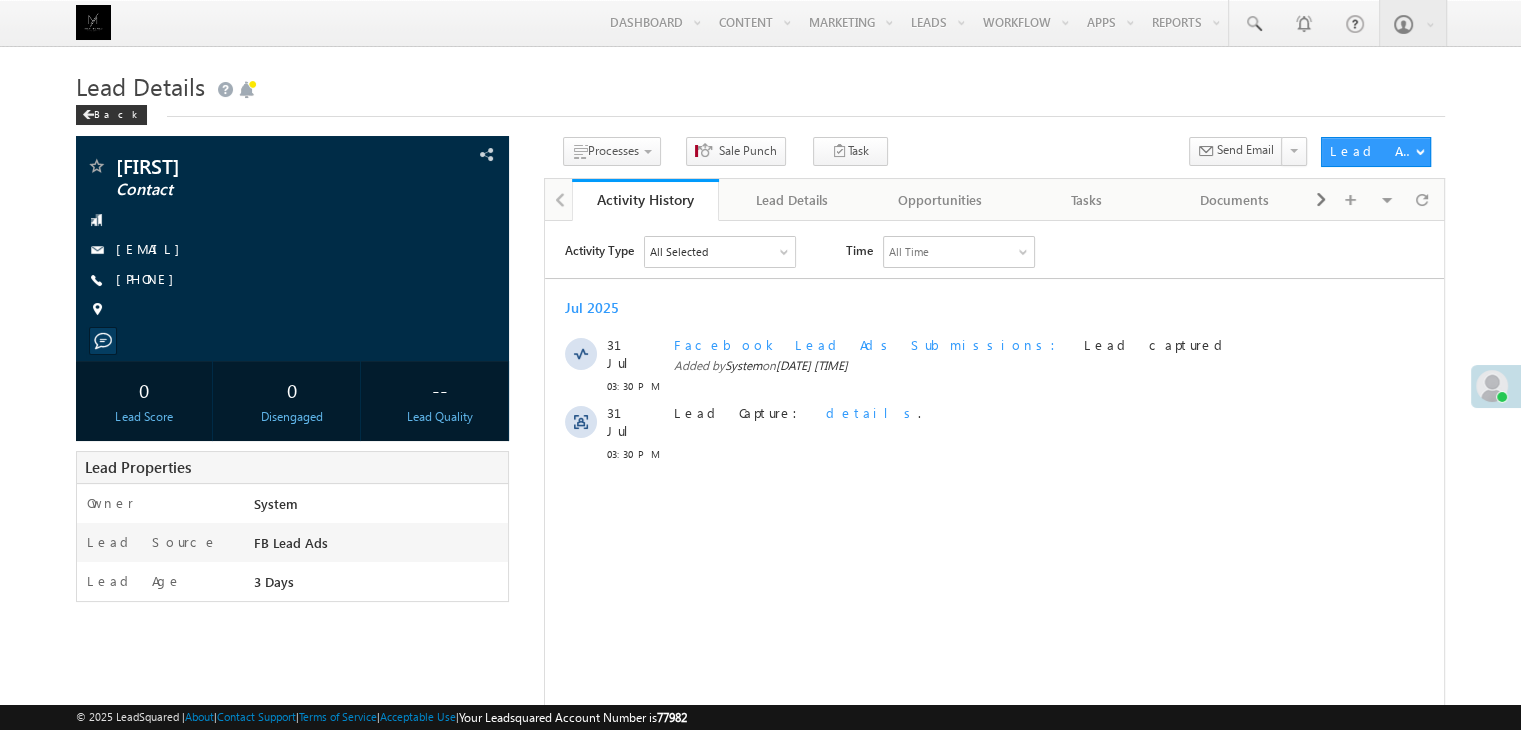 scroll, scrollTop: 0, scrollLeft: 0, axis: both 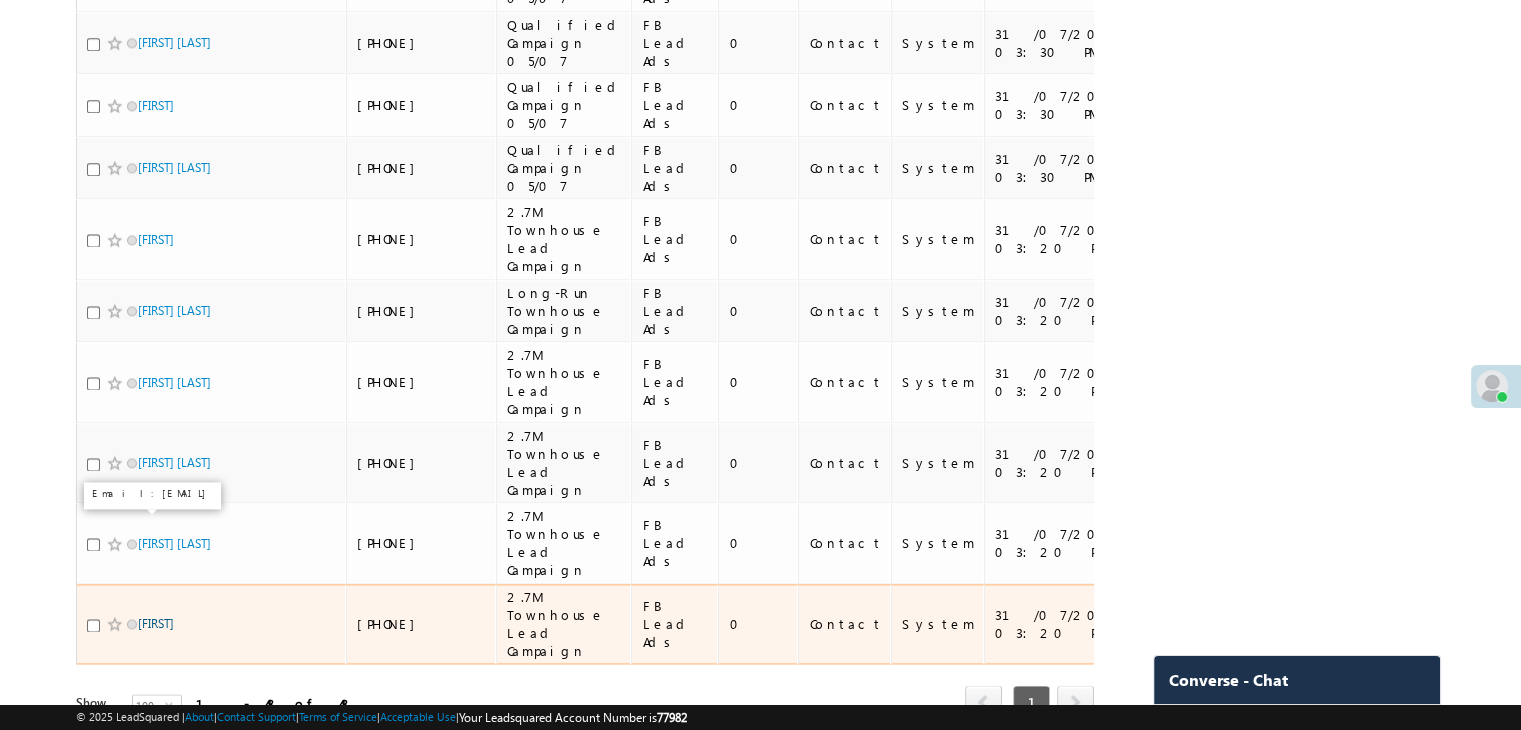 click on "[FIRST]" at bounding box center (156, 623) 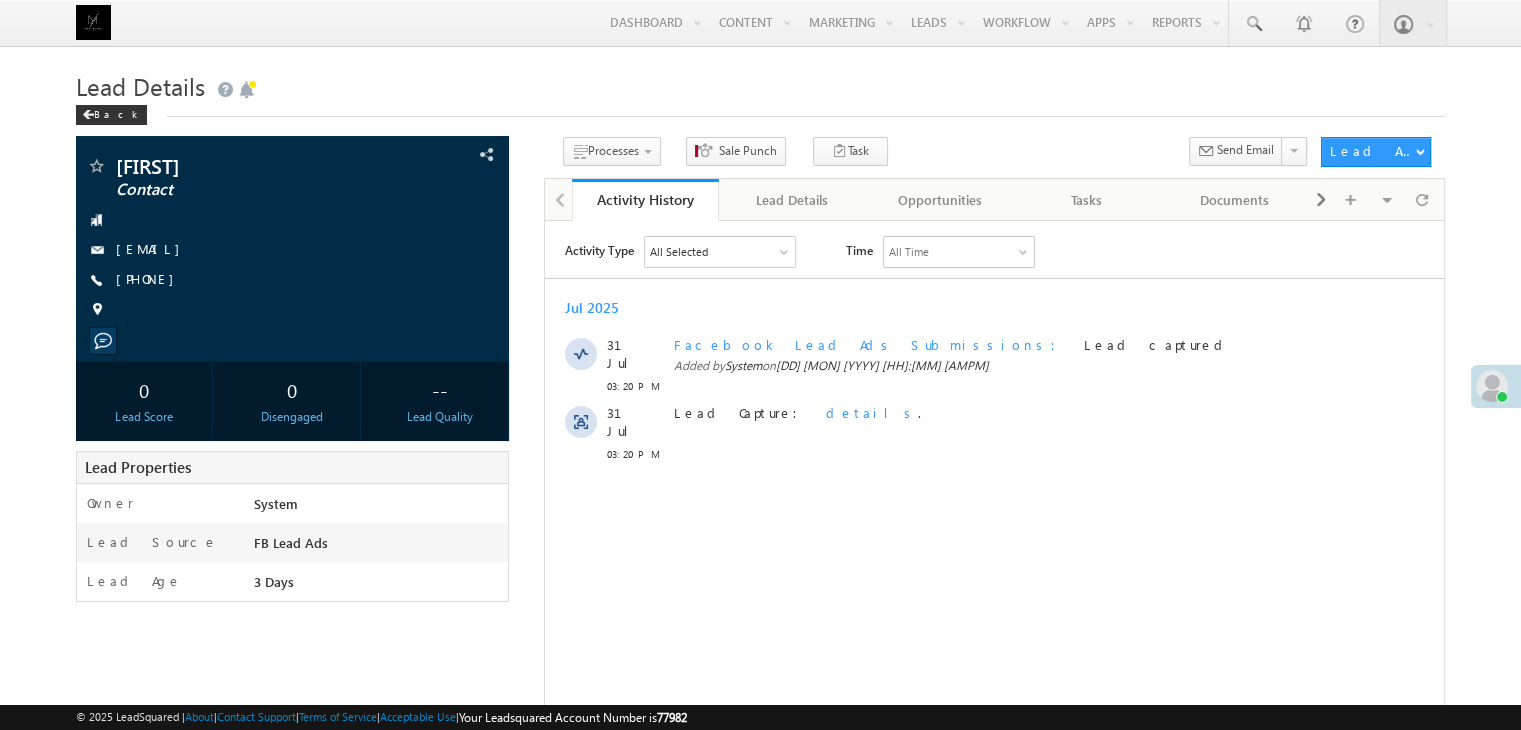 scroll, scrollTop: 0, scrollLeft: 0, axis: both 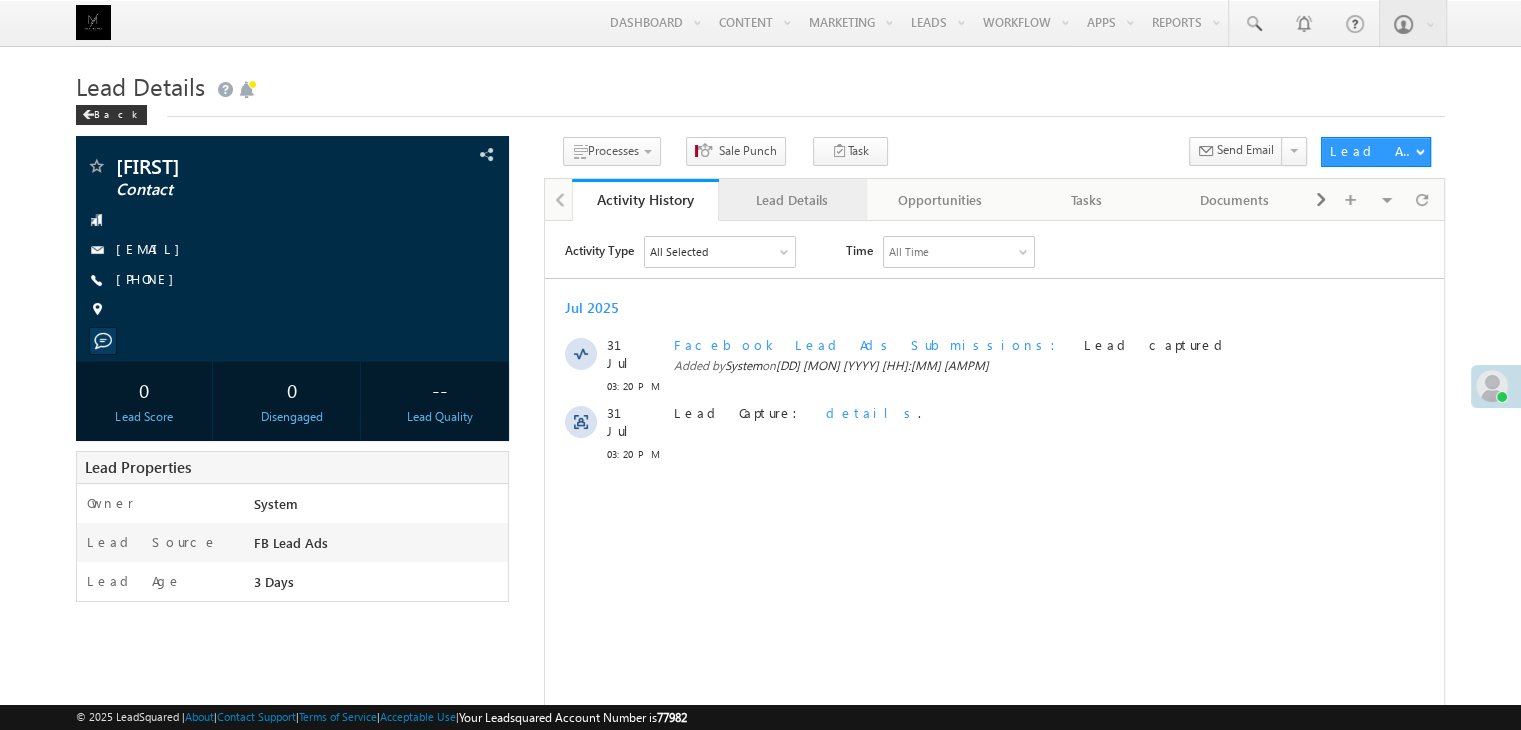 click on "Lead Details" at bounding box center [791, 200] 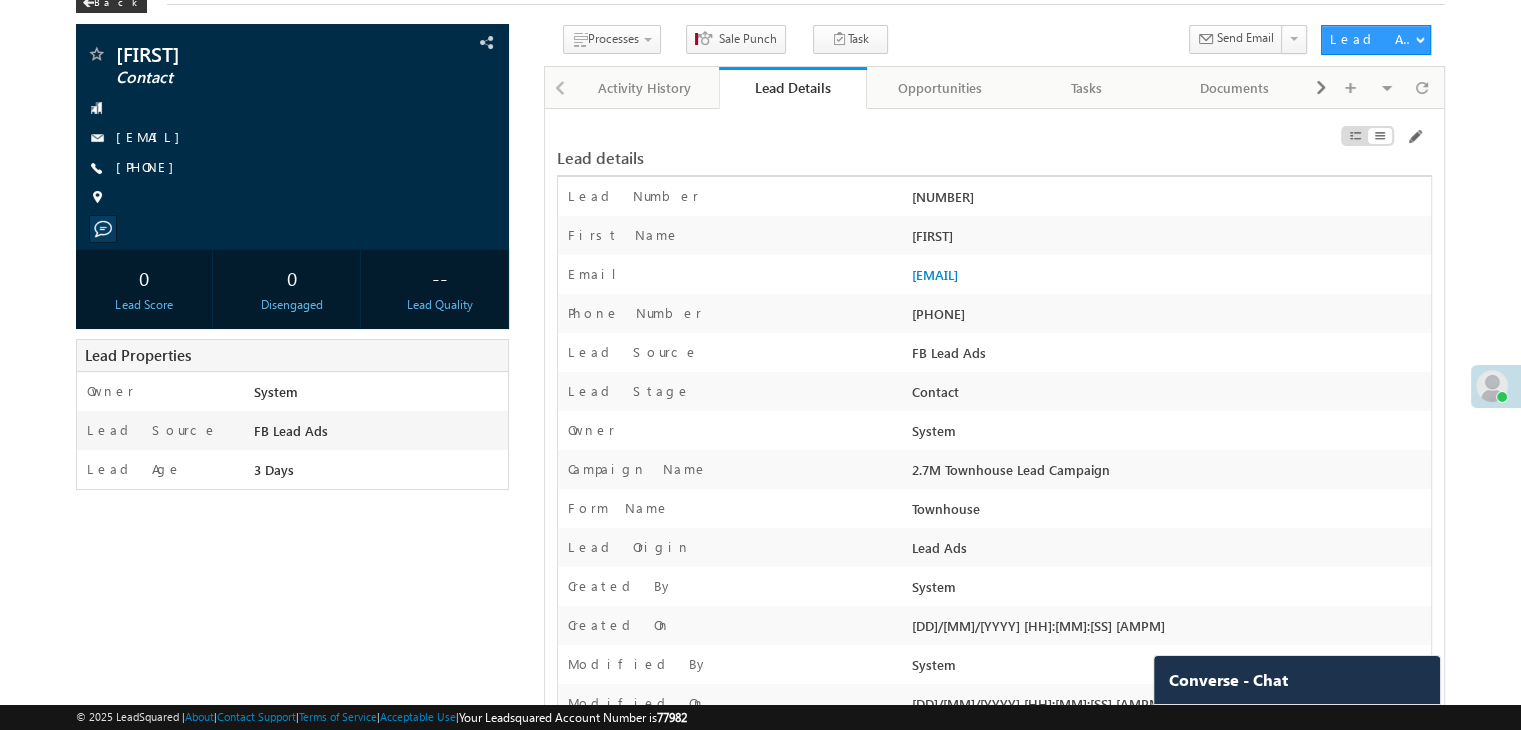 scroll, scrollTop: 100, scrollLeft: 0, axis: vertical 